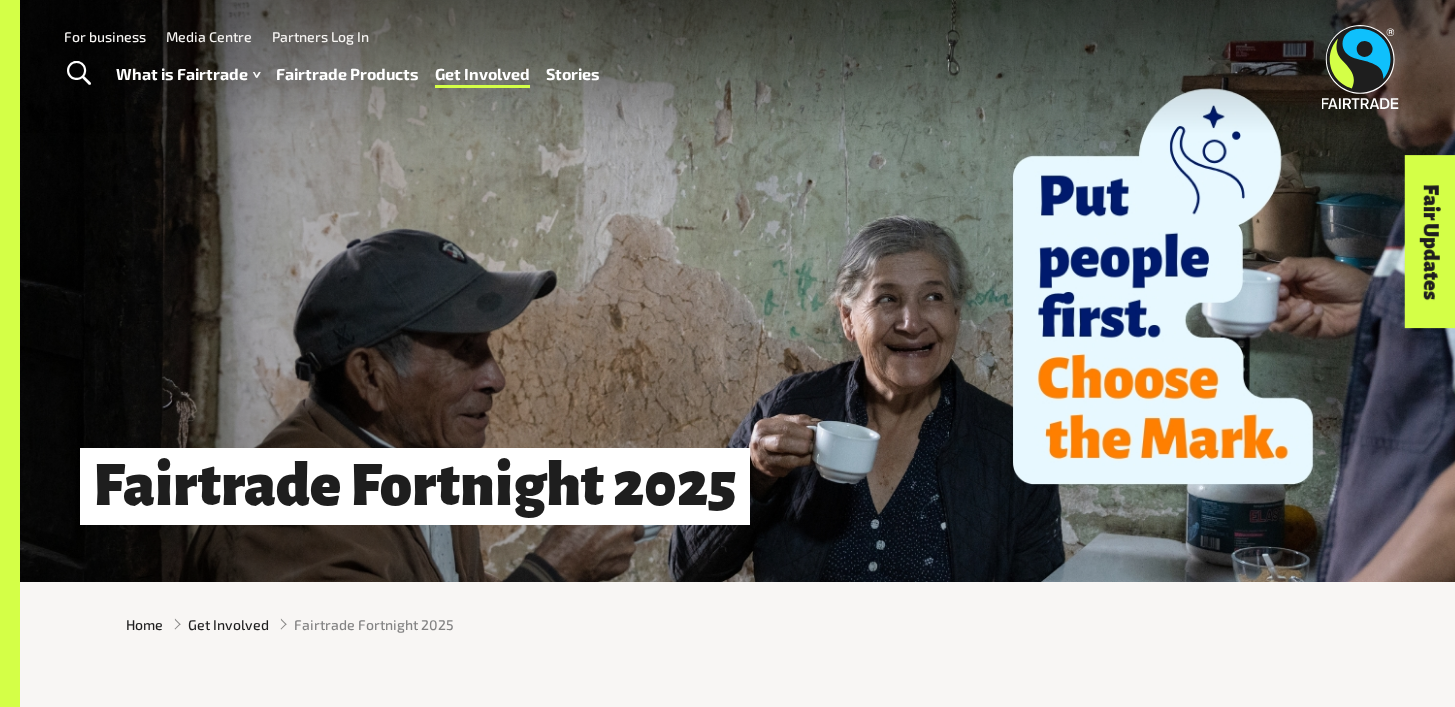 scroll, scrollTop: 0, scrollLeft: 0, axis: both 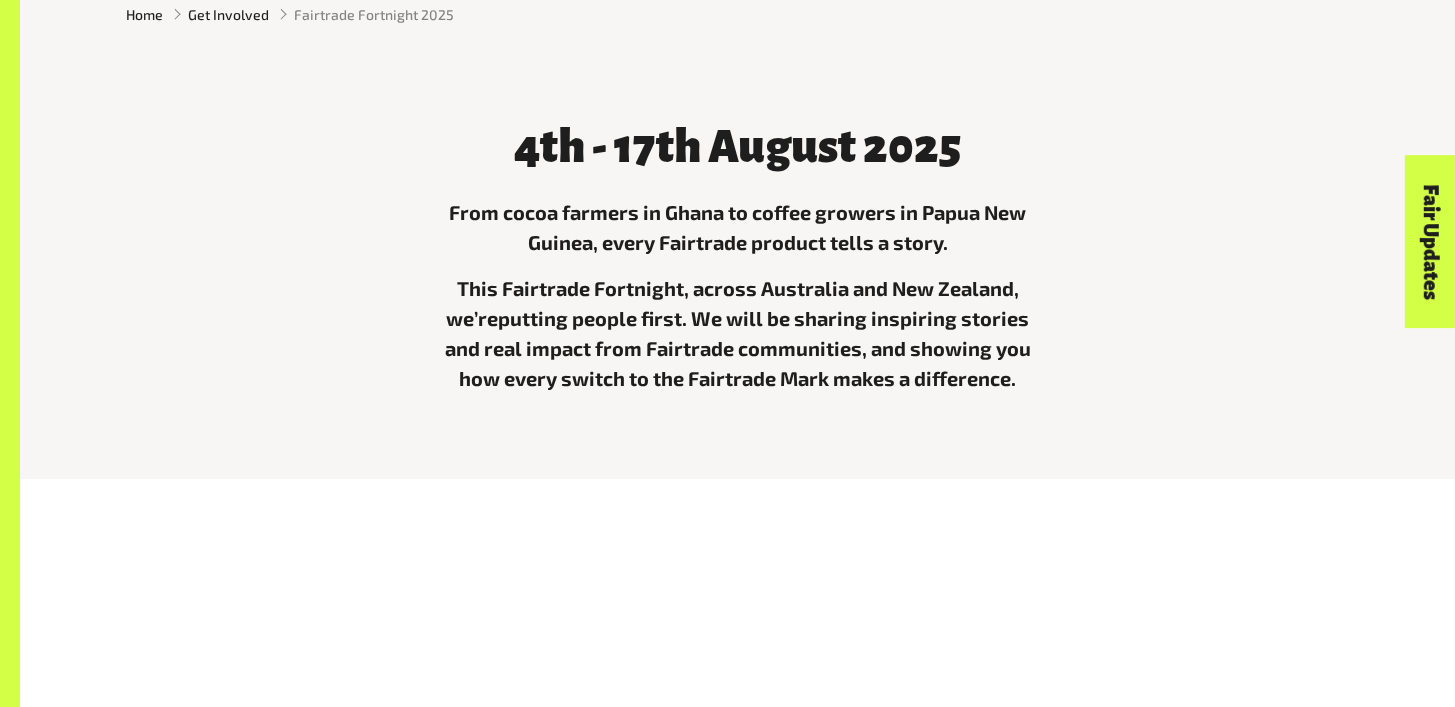 click on "From cocoa farmers in Ghana to coffee growers in Papua New Guinea, every Fairtrade product tells a story." at bounding box center [738, 227] 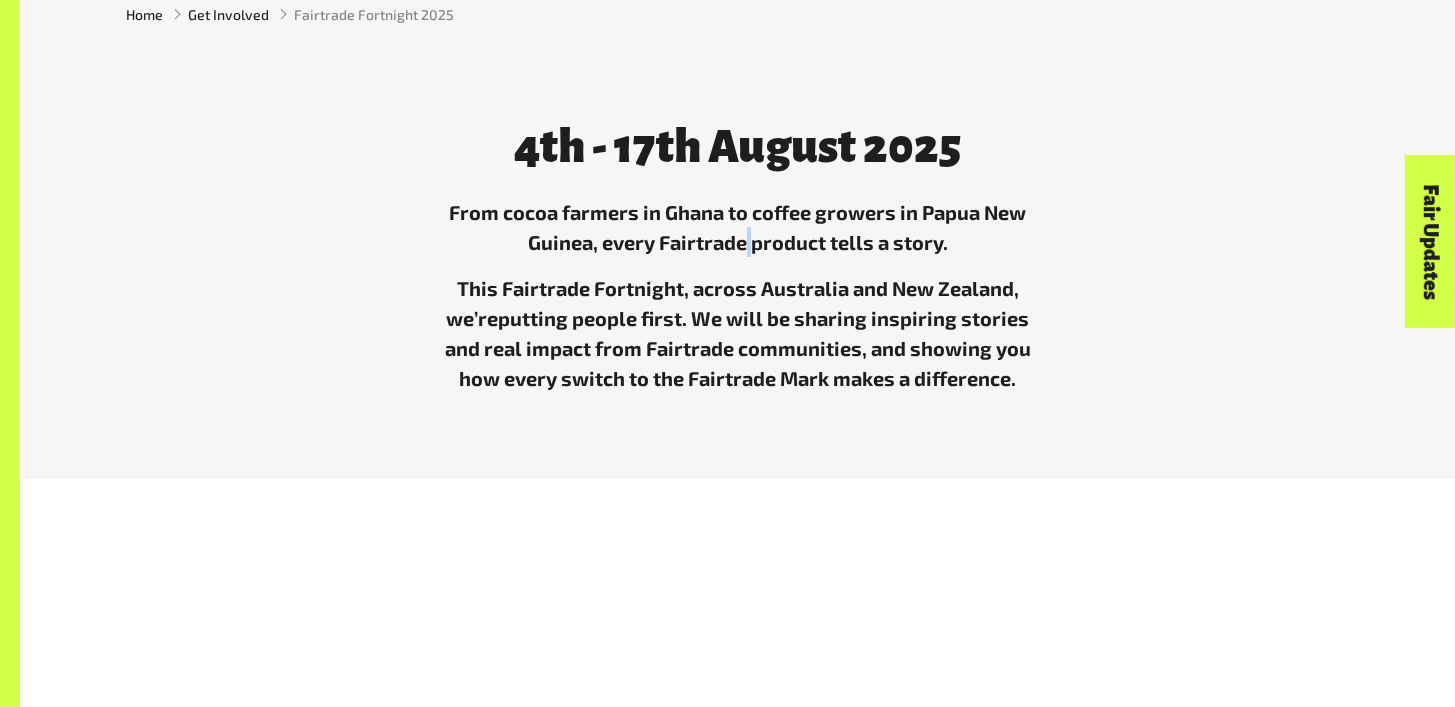 click on "From cocoa farmers in Ghana to coffee growers in Papua New Guinea, every Fairtrade product tells a story." at bounding box center [738, 227] 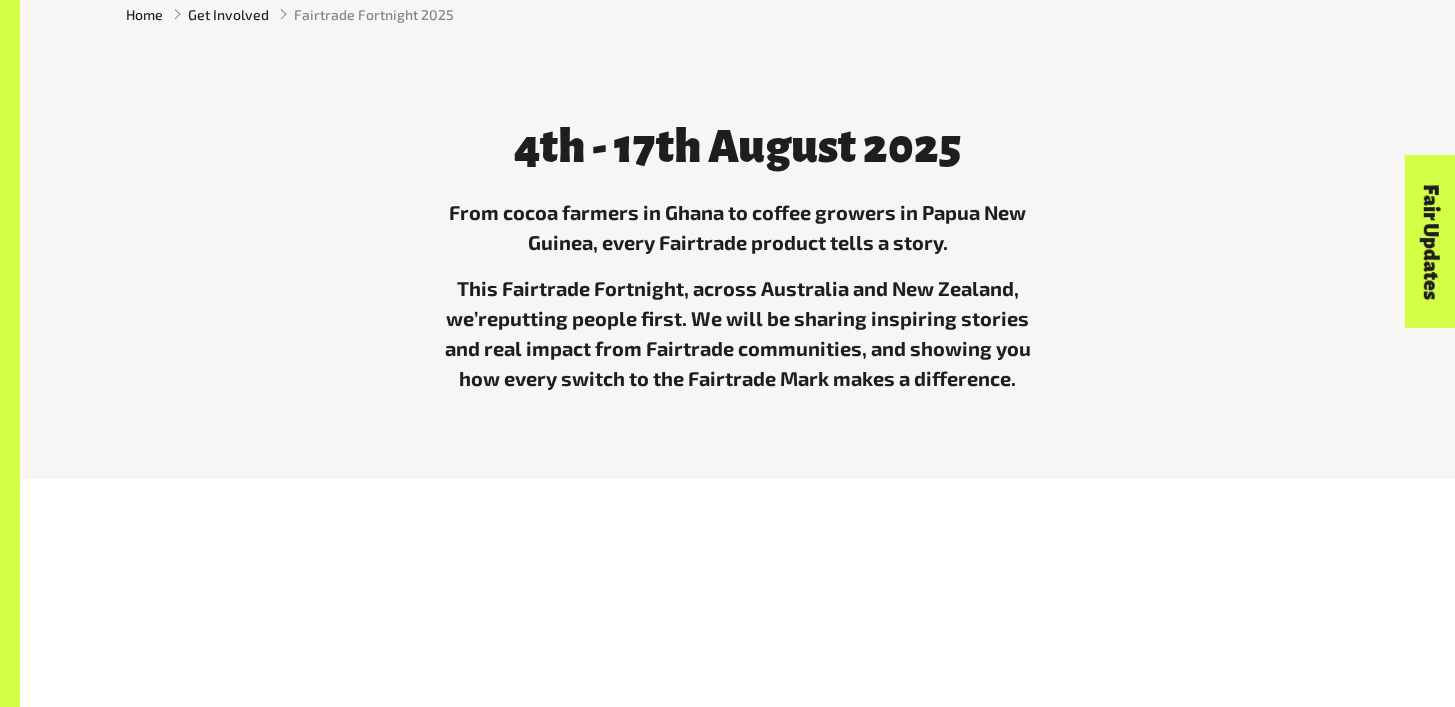 click on "From cocoa farmers in Ghana to coffee growers in Papua New Guinea, every Fairtrade product tells a story." at bounding box center (738, 227) 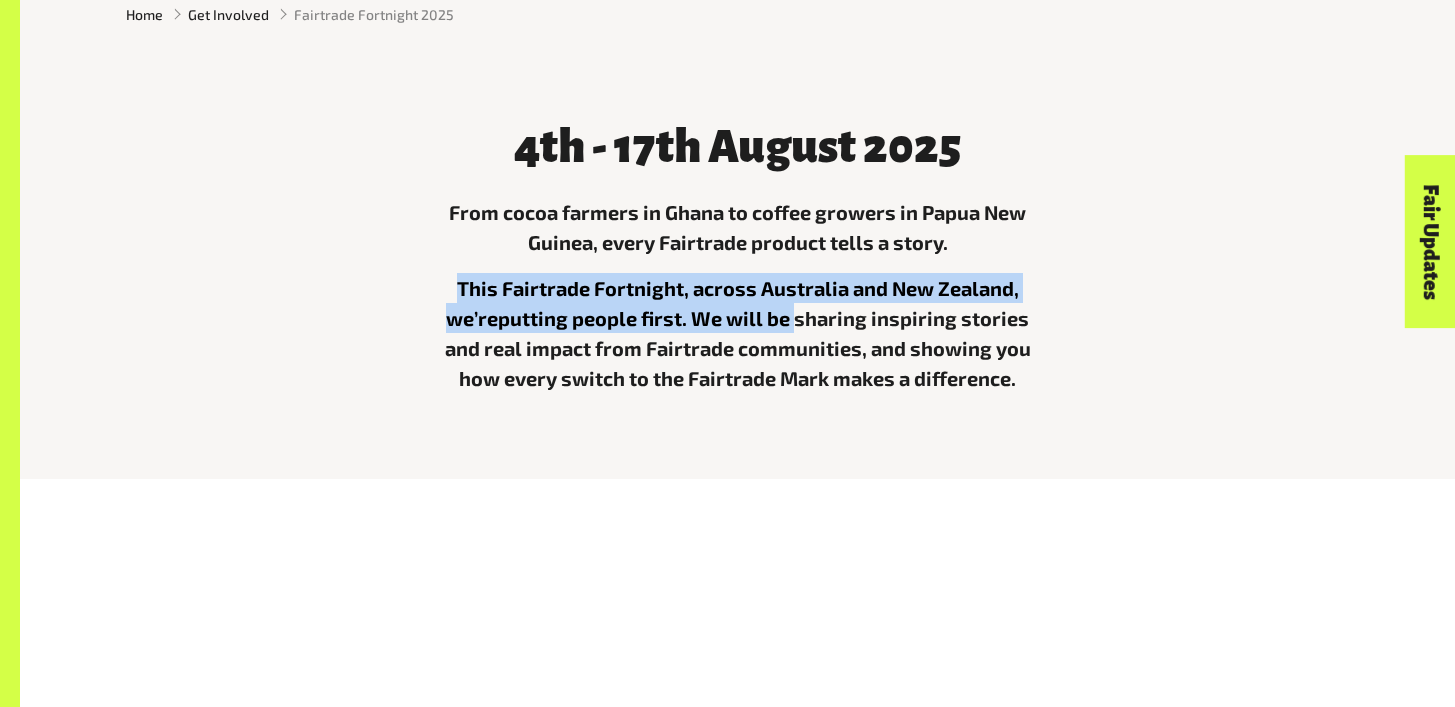 drag, startPoint x: 460, startPoint y: 306, endPoint x: 738, endPoint y: 314, distance: 278.11508 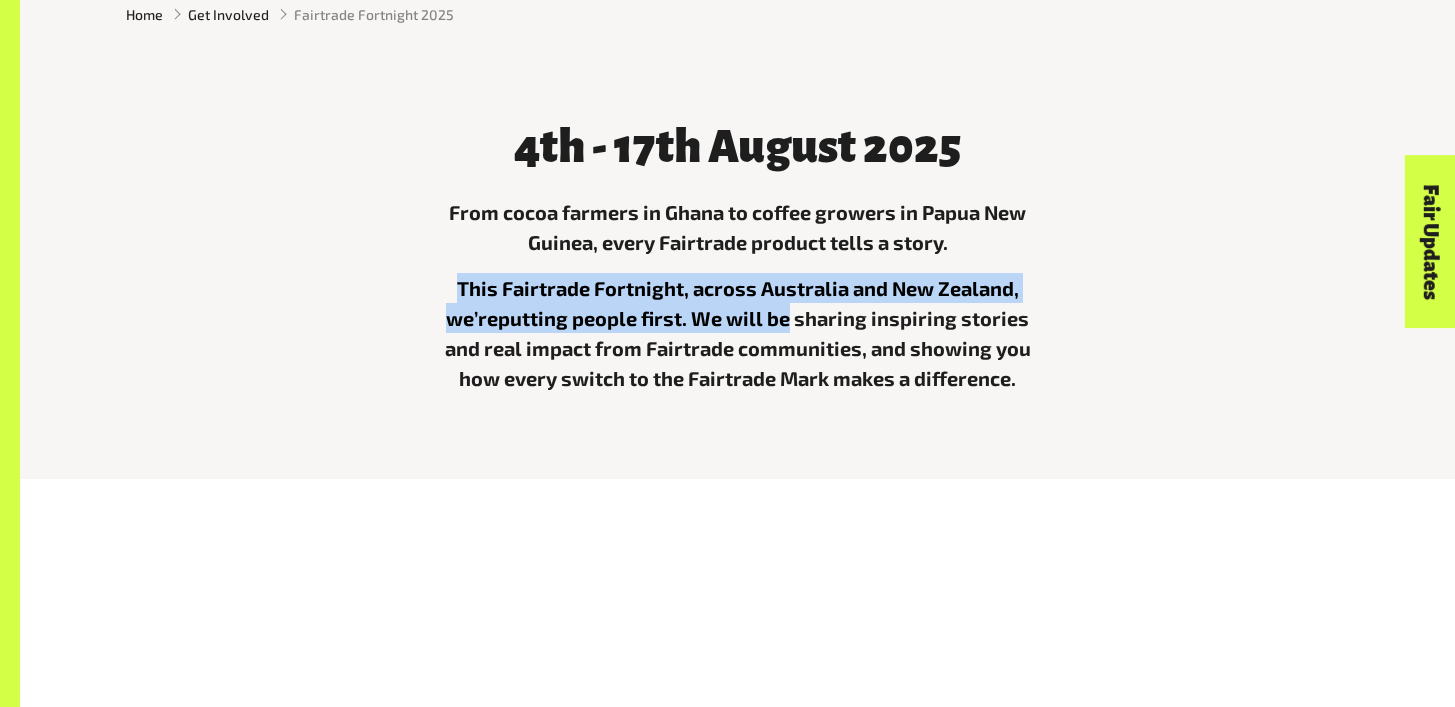 click on "This Fairtrade Fortnight, across Australia and New Zealand, we’re  putting people first . We will be sharing inspiring stories and real impact from Fairtrade communities, and showing you how every switch to the Fairtrade Mark makes a difference." at bounding box center [738, 333] 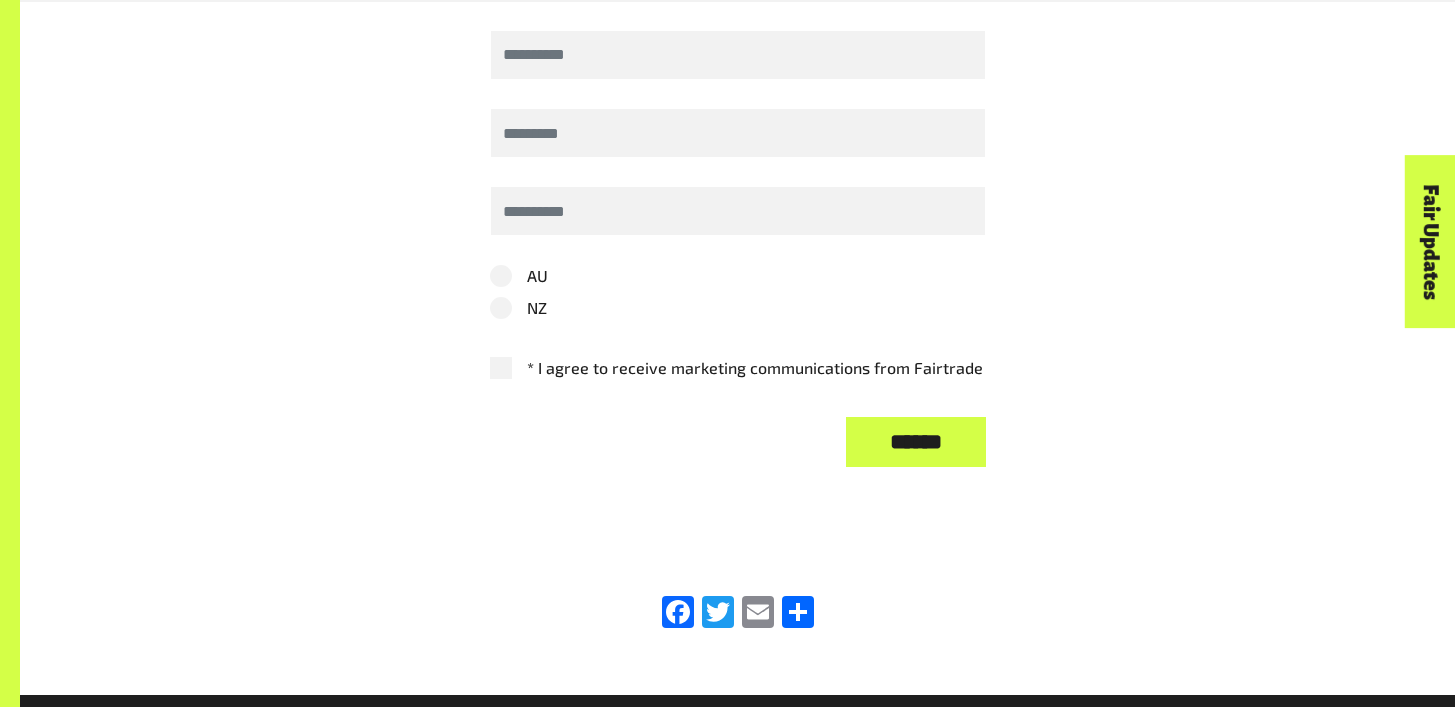 scroll, scrollTop: 5098, scrollLeft: 0, axis: vertical 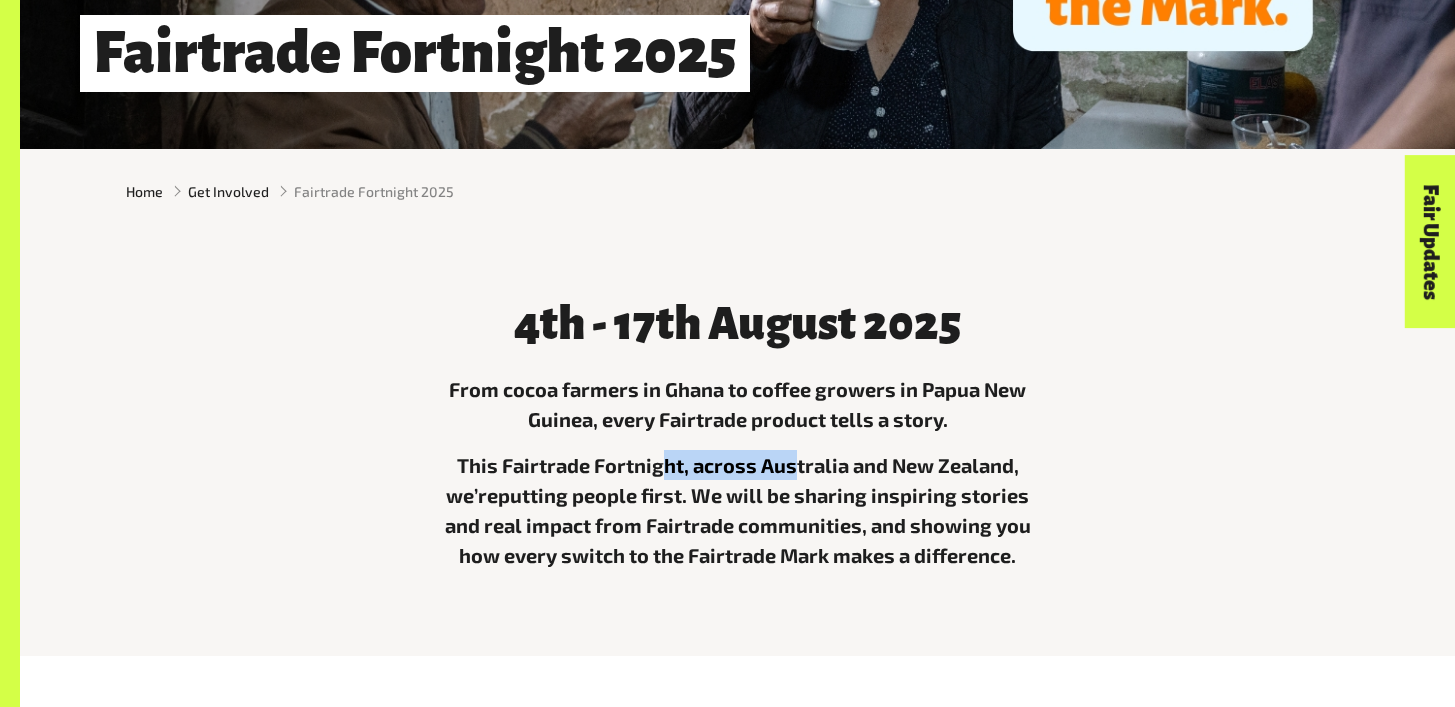 drag, startPoint x: 657, startPoint y: 464, endPoint x: 793, endPoint y: 472, distance: 136.23509 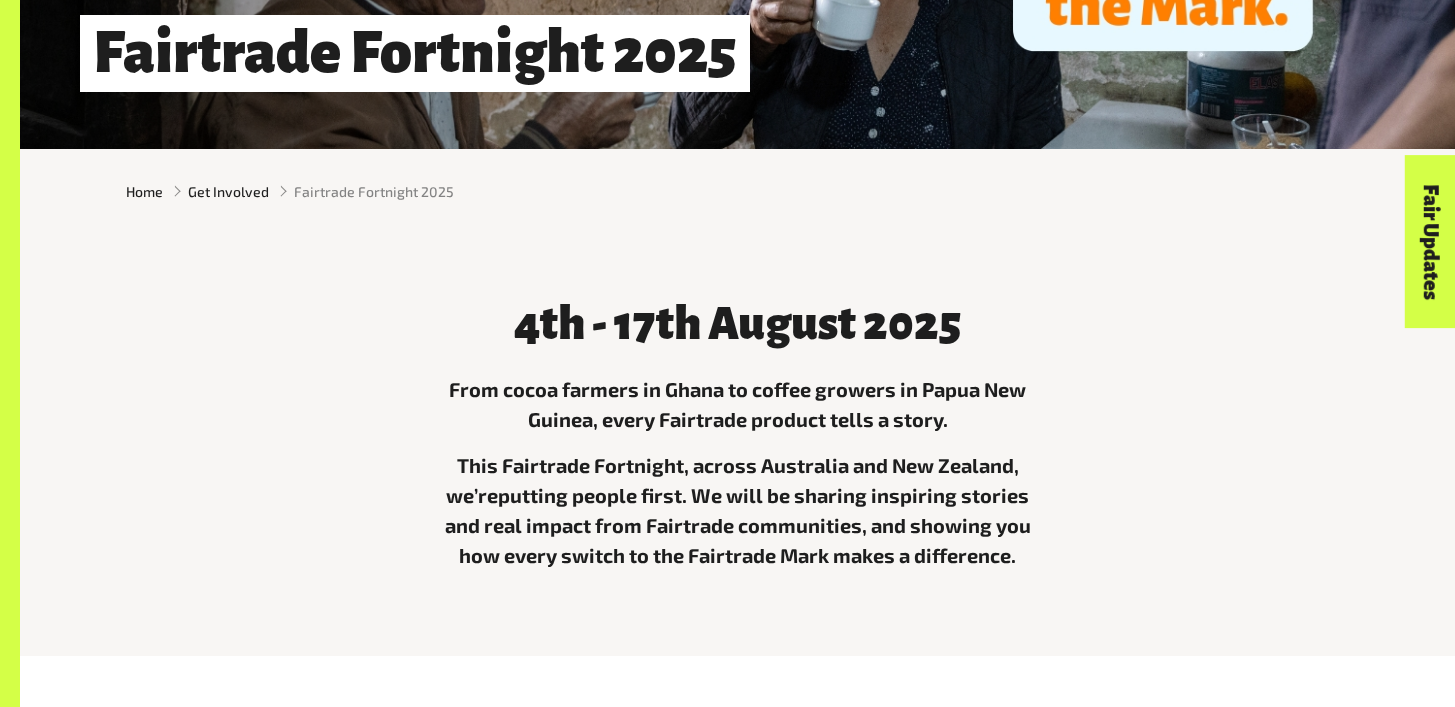 click on "This Fairtrade Fortnight, across Australia and New Zealand, we’re  putting people first . We will be sharing inspiring stories and real impact from Fairtrade communities, and showing you how every switch to the Fairtrade Mark makes a difference." at bounding box center (738, 510) 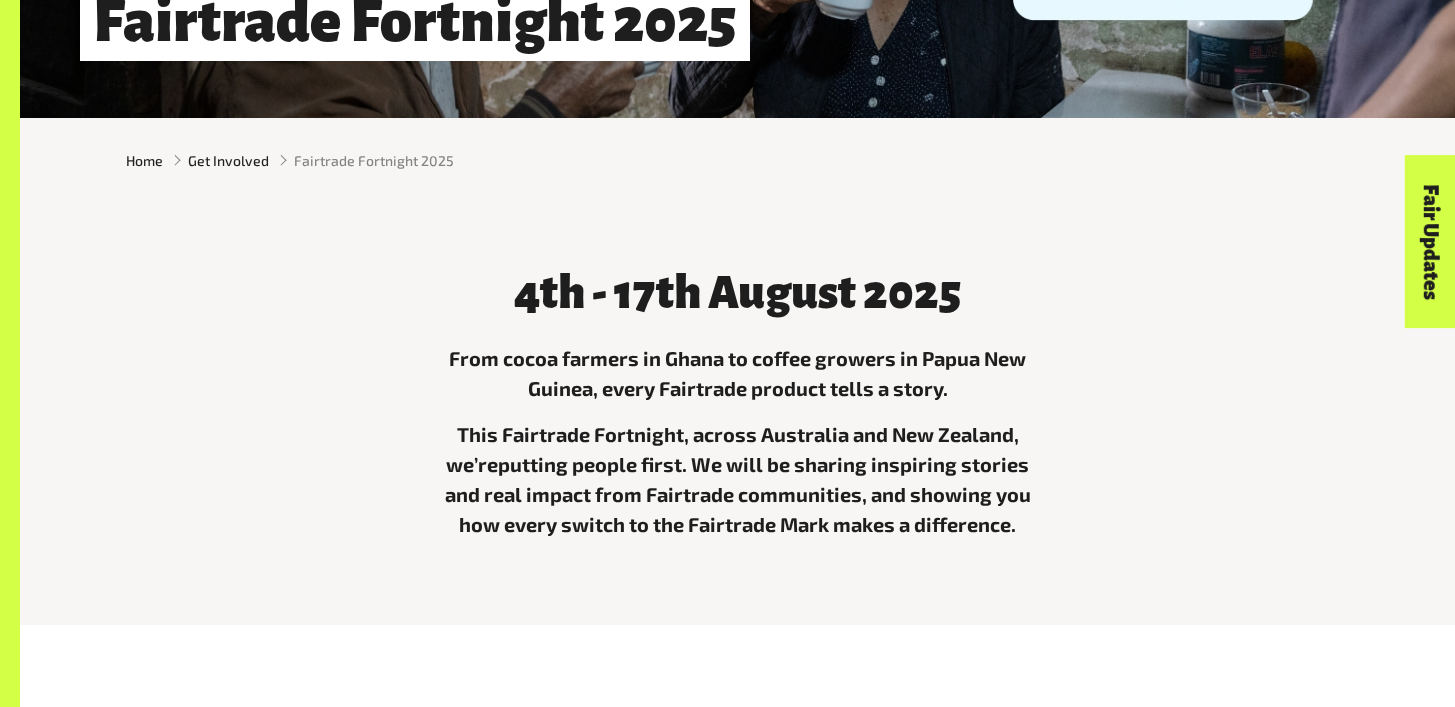 click on "This Fairtrade Fortnight, across Australia and New Zealand, we’re  putting people first . We will be sharing inspiring stories and real impact from Fairtrade communities, and showing you how every switch to the Fairtrade Mark makes a difference." at bounding box center (738, 479) 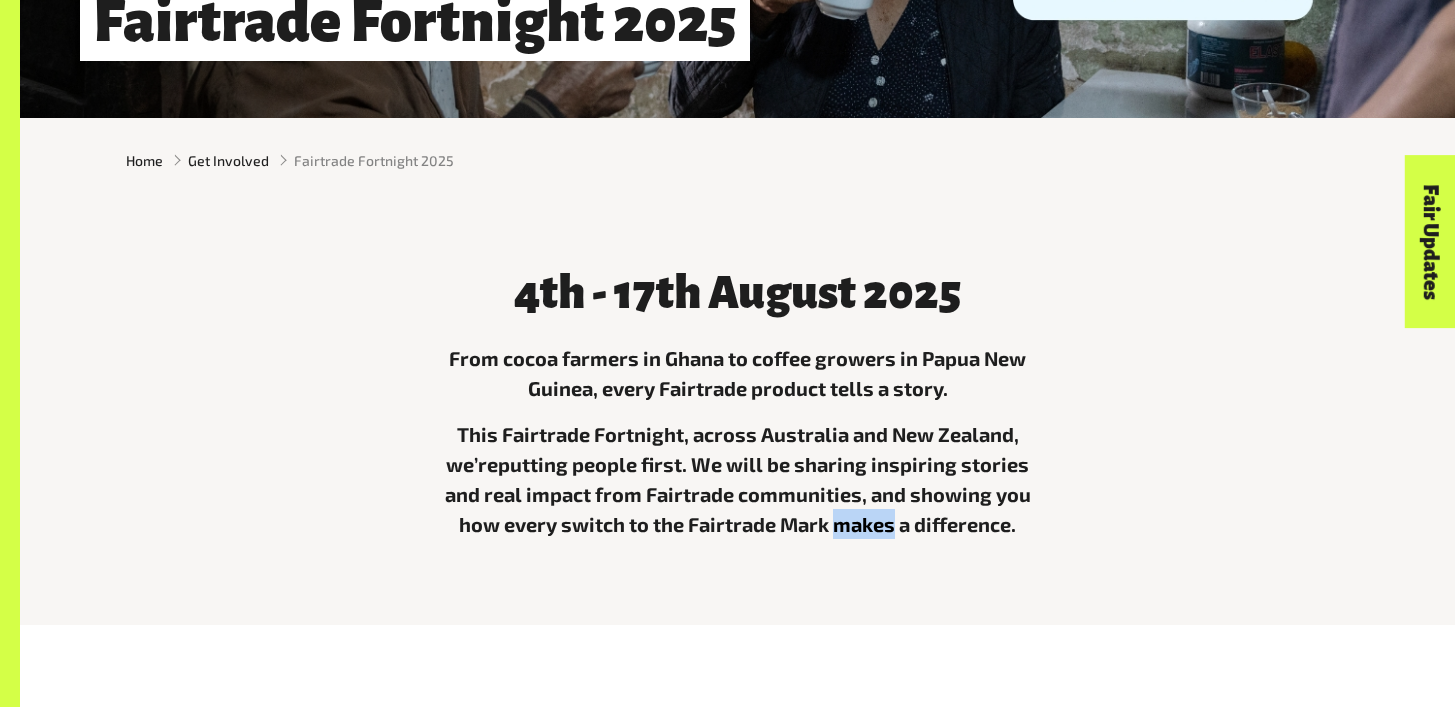 click on "This Fairtrade Fortnight, across Australia and New Zealand, we’re  putting people first . We will be sharing inspiring stories and real impact from Fairtrade communities, and showing you how every switch to the Fairtrade Mark makes a difference." at bounding box center [738, 479] 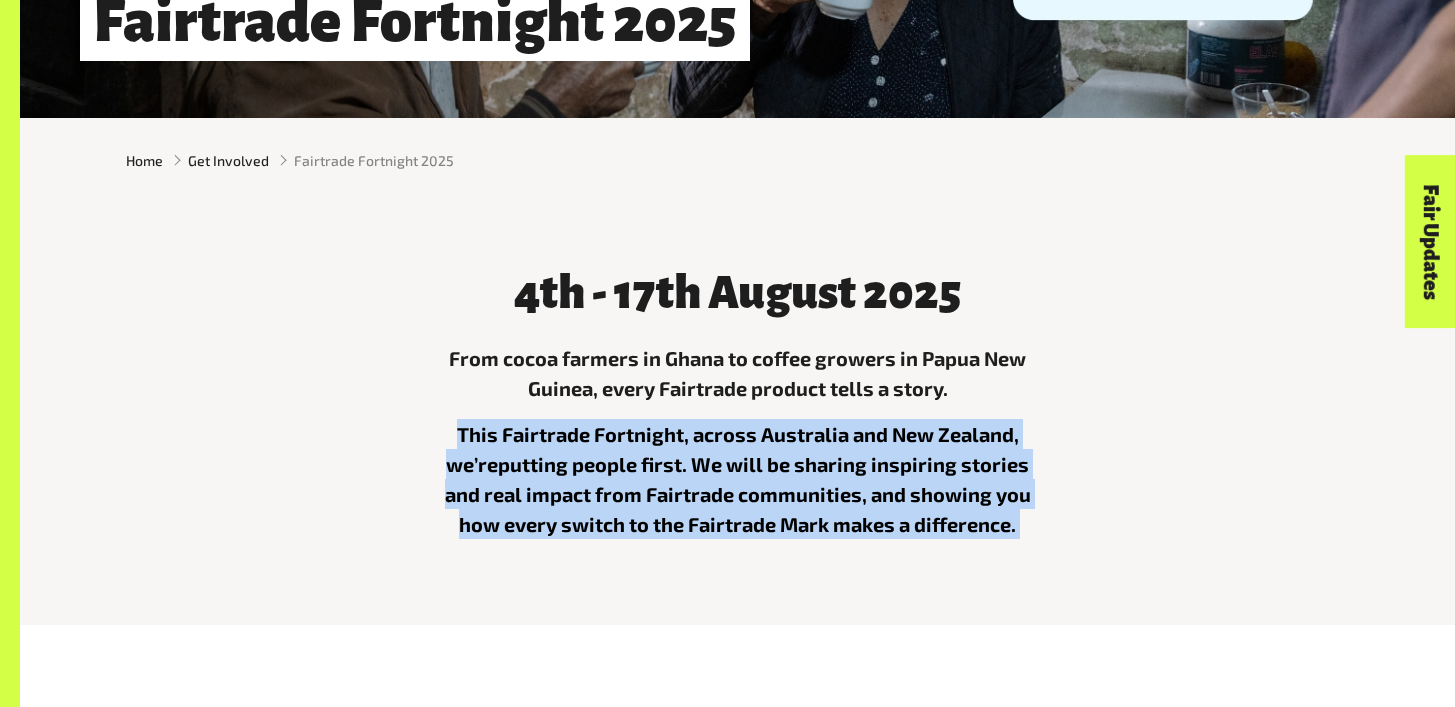click on "This Fairtrade Fortnight, across Australia and New Zealand, we’re  putting people first . We will be sharing inspiring stories and real impact from Fairtrade communities, and showing you how every switch to the Fairtrade Mark makes a difference." at bounding box center (738, 479) 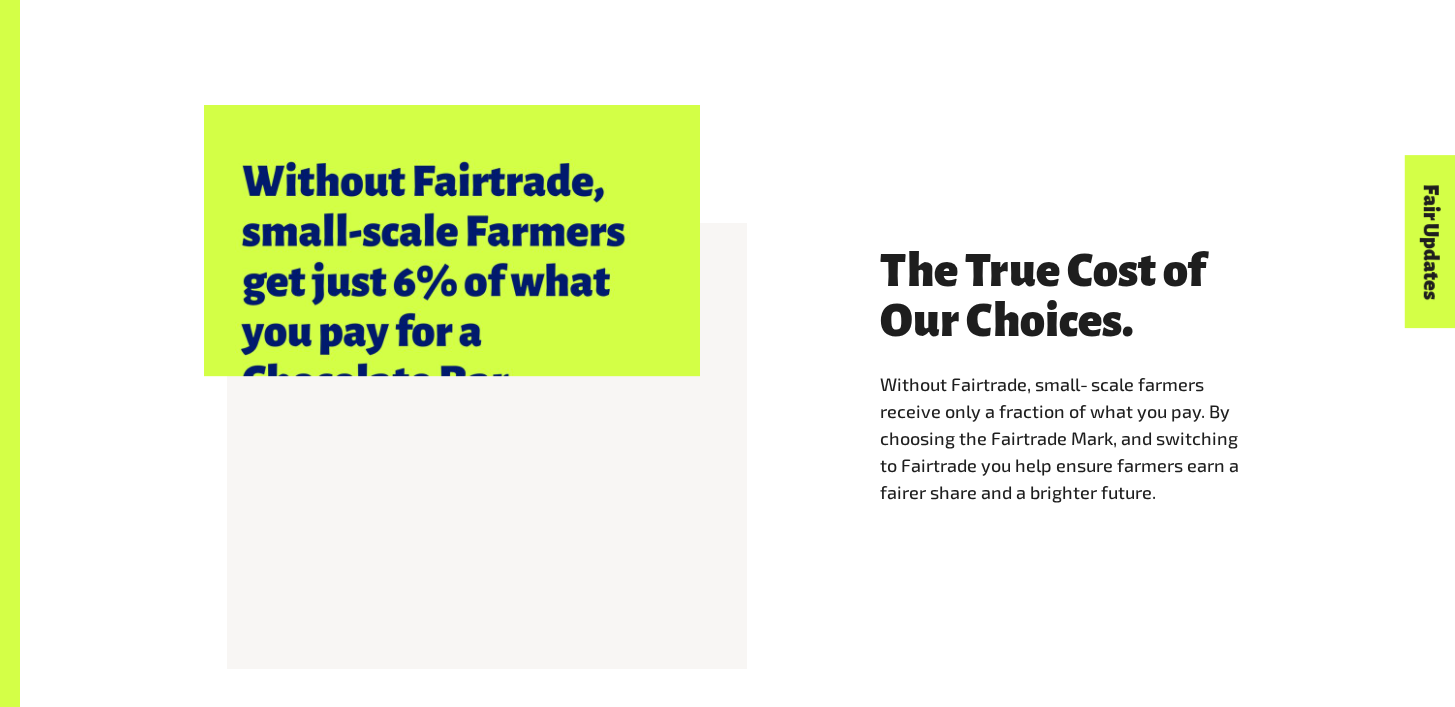 scroll, scrollTop: 1714, scrollLeft: 0, axis: vertical 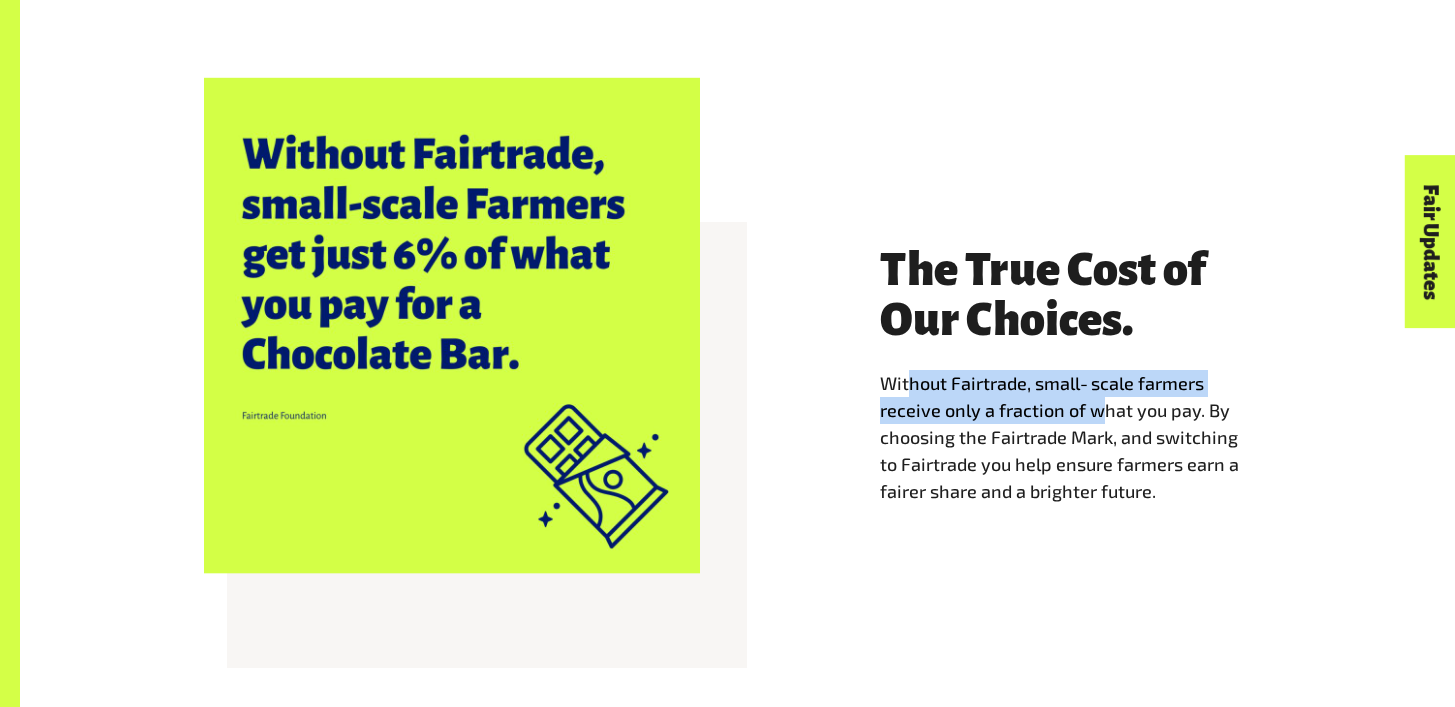 drag, startPoint x: 909, startPoint y: 400, endPoint x: 1157, endPoint y: 416, distance: 248.5156 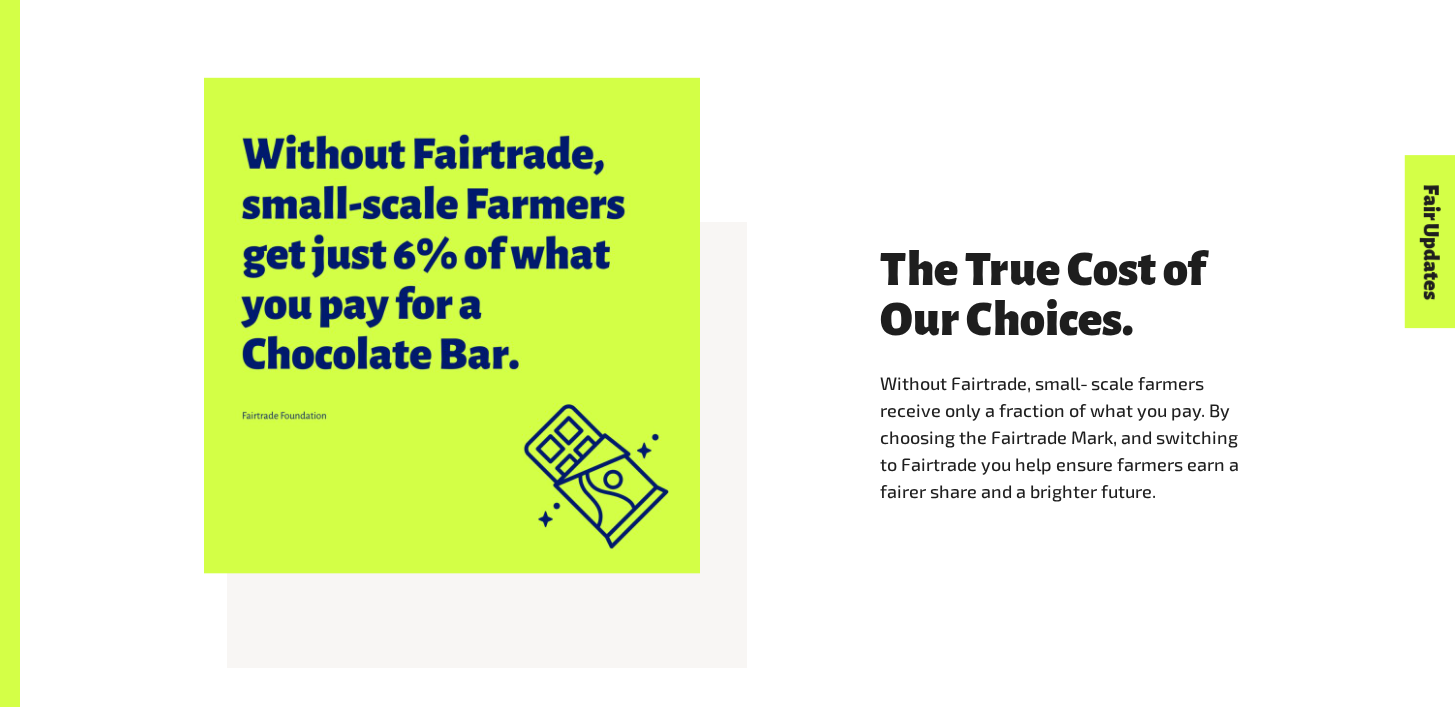 click on "Without Fairtrade, small‑scale farmers receive only a fraction of what you pay. By choosing the Fairtrade Mark, and switching to Fairtrade you help ensure farmers earn a fairer share and a brighter future." at bounding box center (1076, 437) 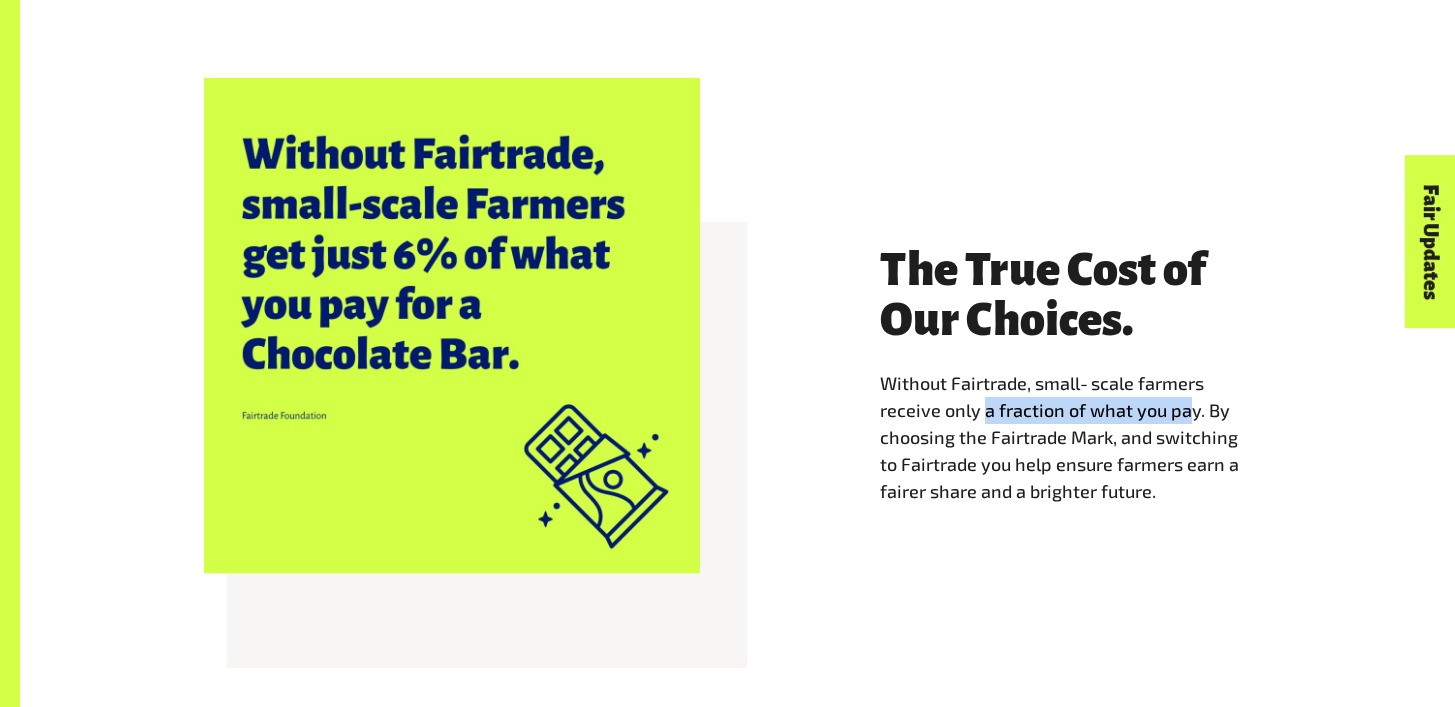 drag, startPoint x: 1137, startPoint y: 425, endPoint x: 957, endPoint y: 406, distance: 181 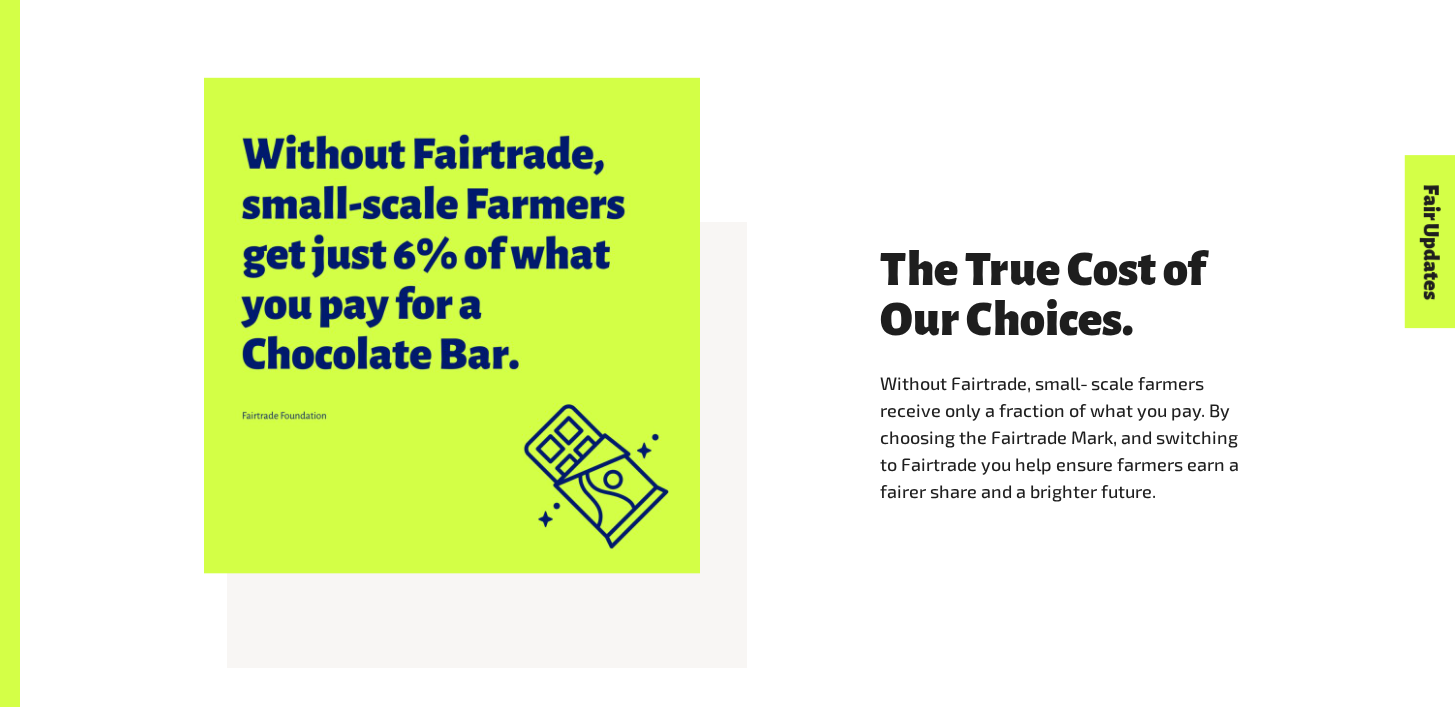 click on "Without Fairtrade, small‑scale farmers receive only a fraction of what you pay. By choosing the Fairtrade Mark, and switching to Fairtrade you help ensure farmers earn a fairer share and a brighter future." at bounding box center (1076, 437) 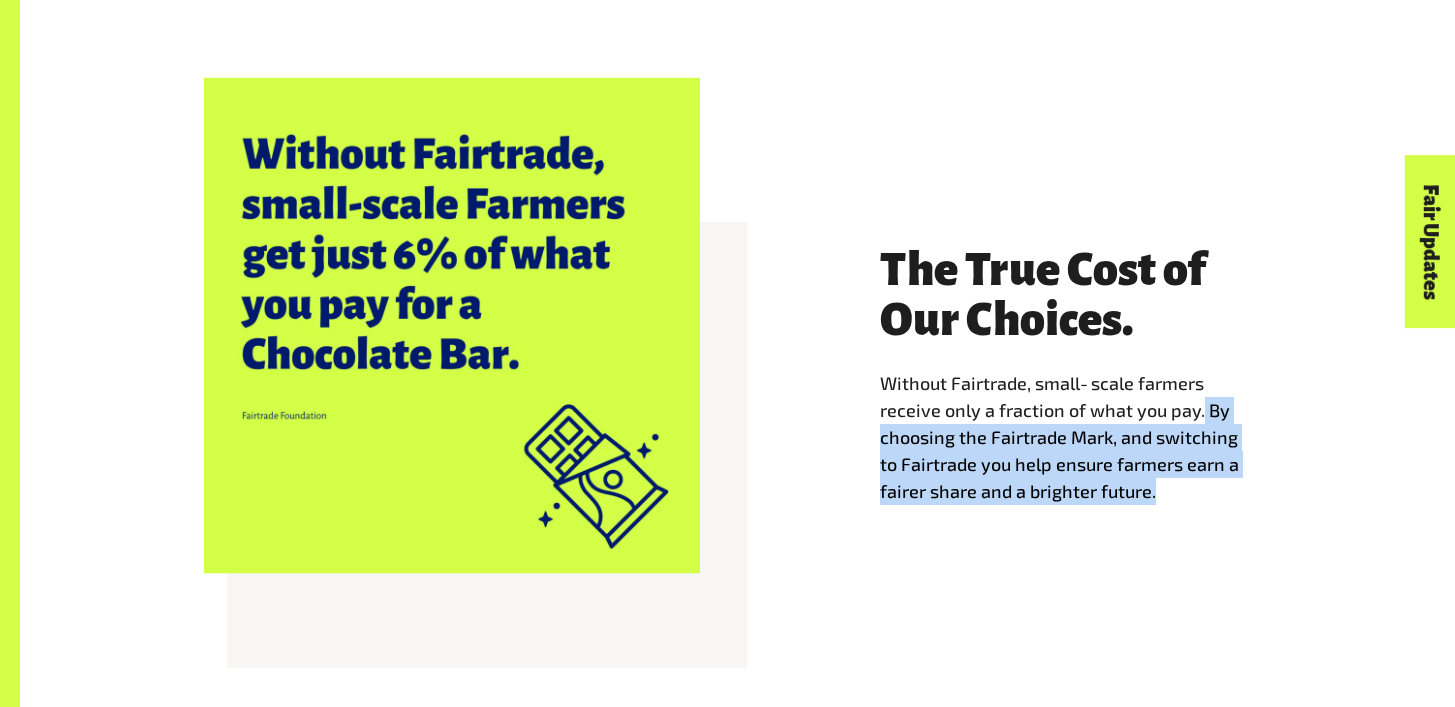 drag, startPoint x: 1200, startPoint y: 419, endPoint x: 1197, endPoint y: 499, distance: 80.05623 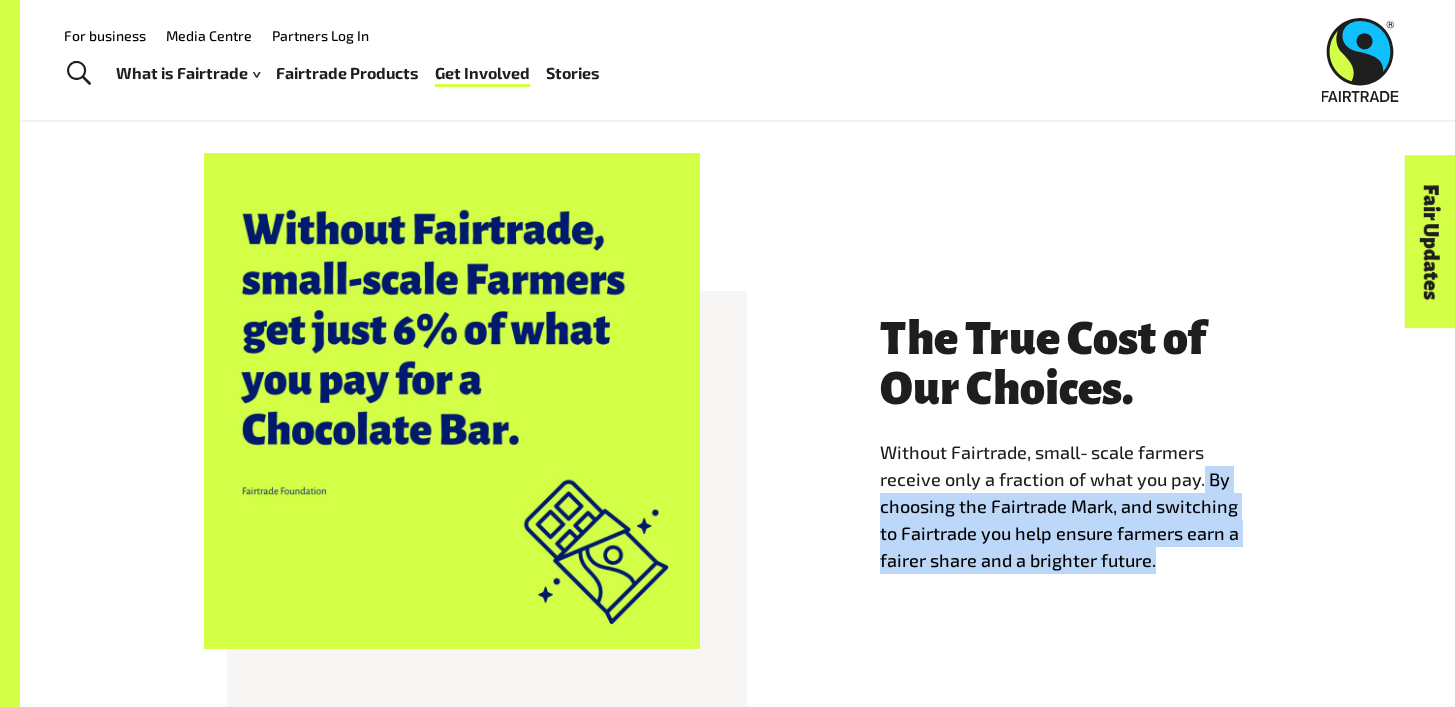 scroll, scrollTop: 1640, scrollLeft: 0, axis: vertical 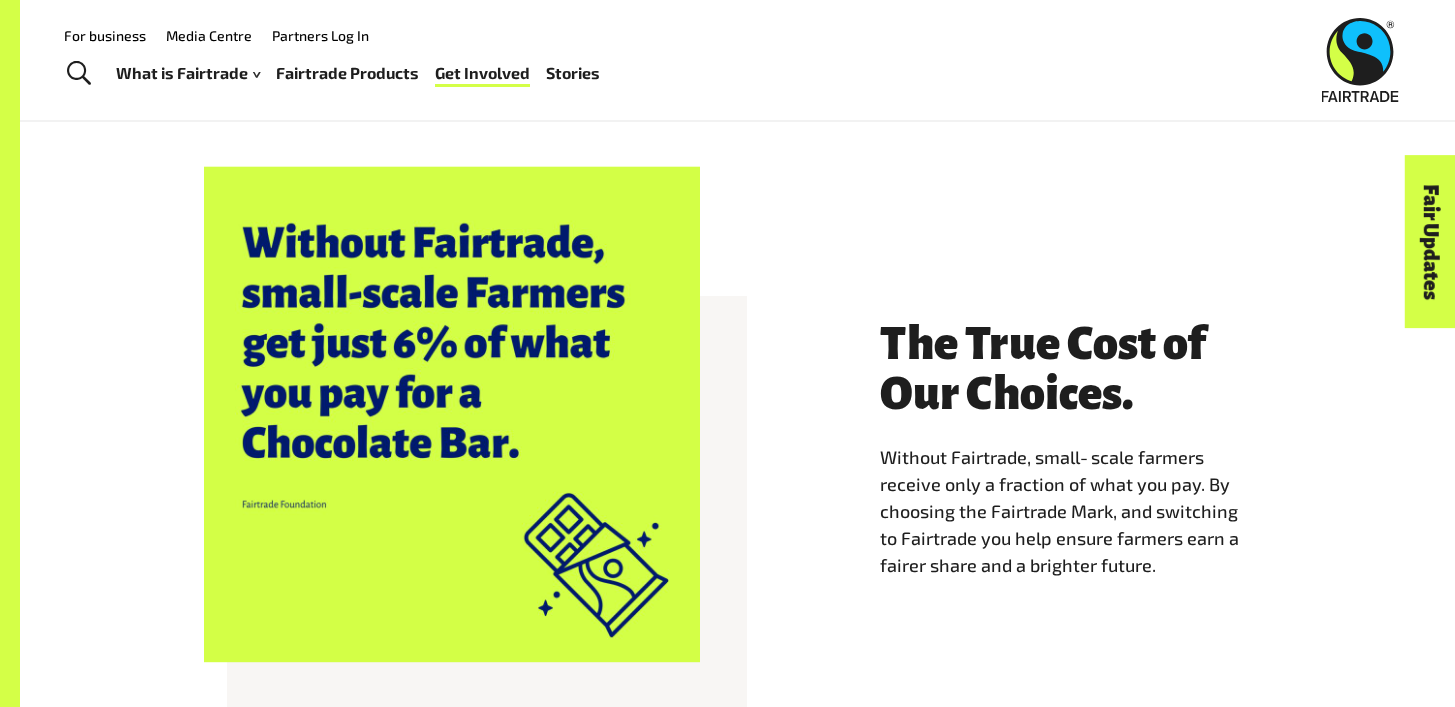 drag, startPoint x: 533, startPoint y: 461, endPoint x: 301, endPoint y: 408, distance: 237.97688 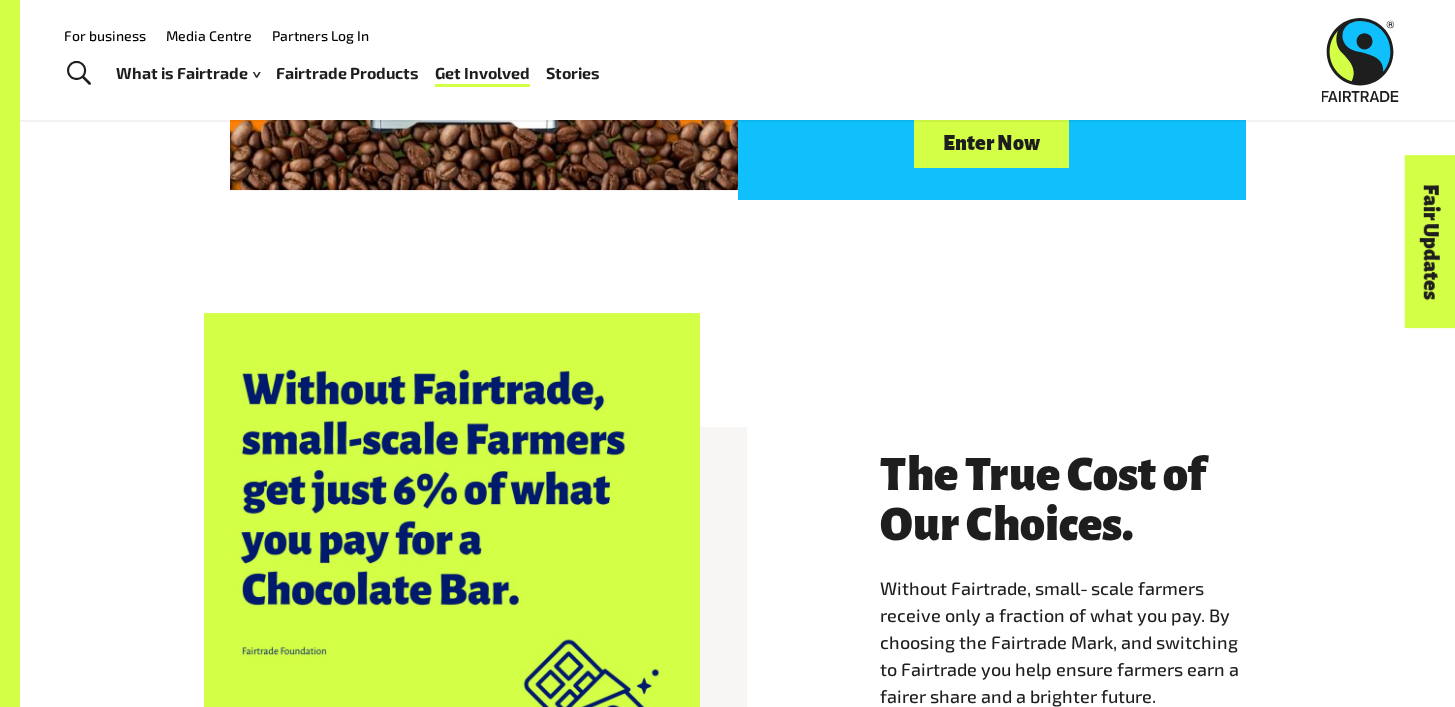 click at bounding box center [452, 561] 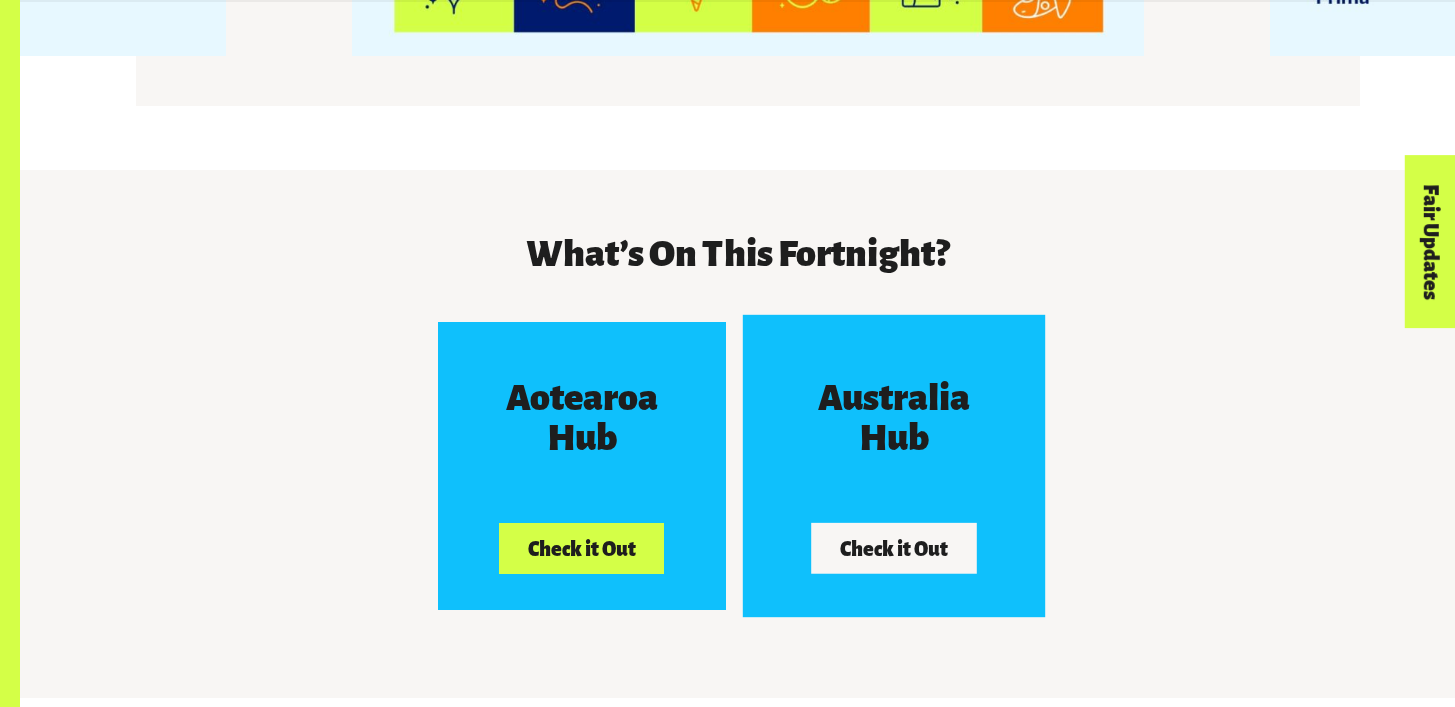 scroll, scrollTop: 3077, scrollLeft: 0, axis: vertical 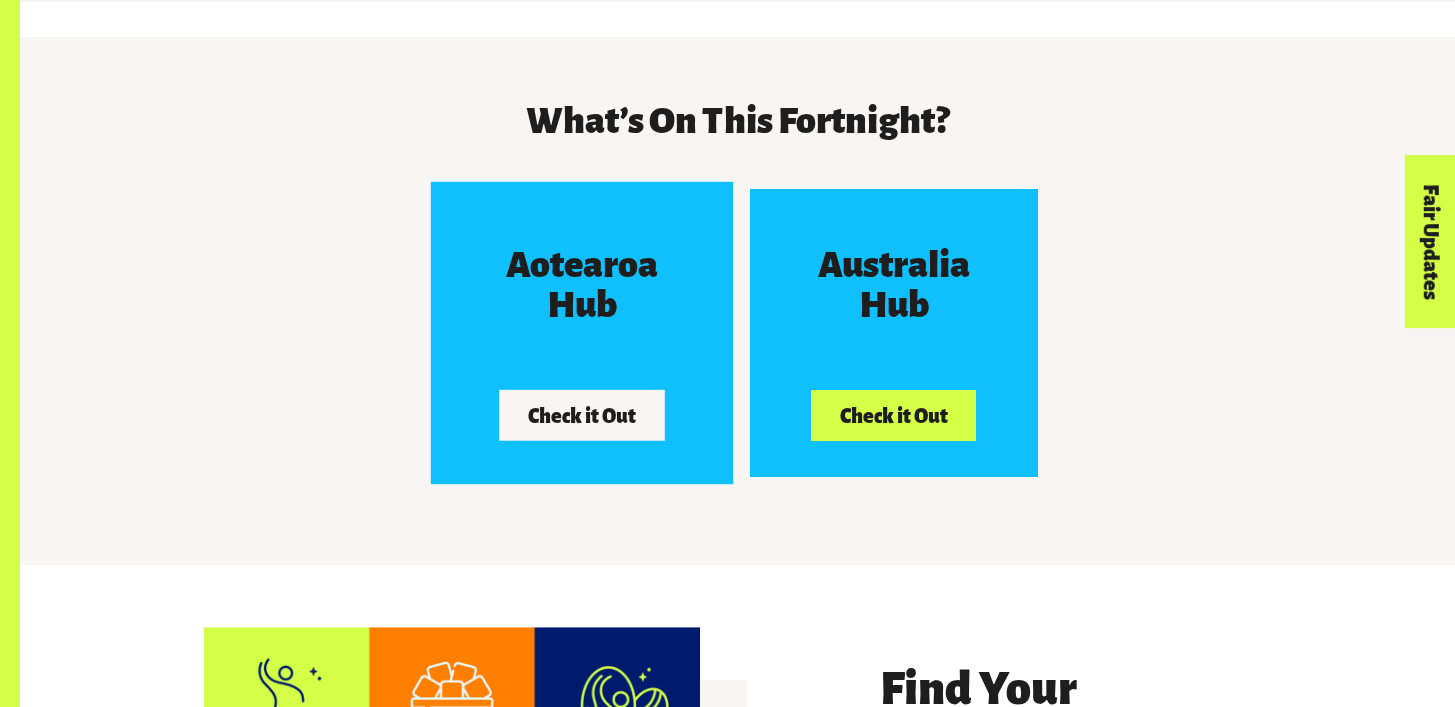 click on "Check it Out" at bounding box center [581, 415] 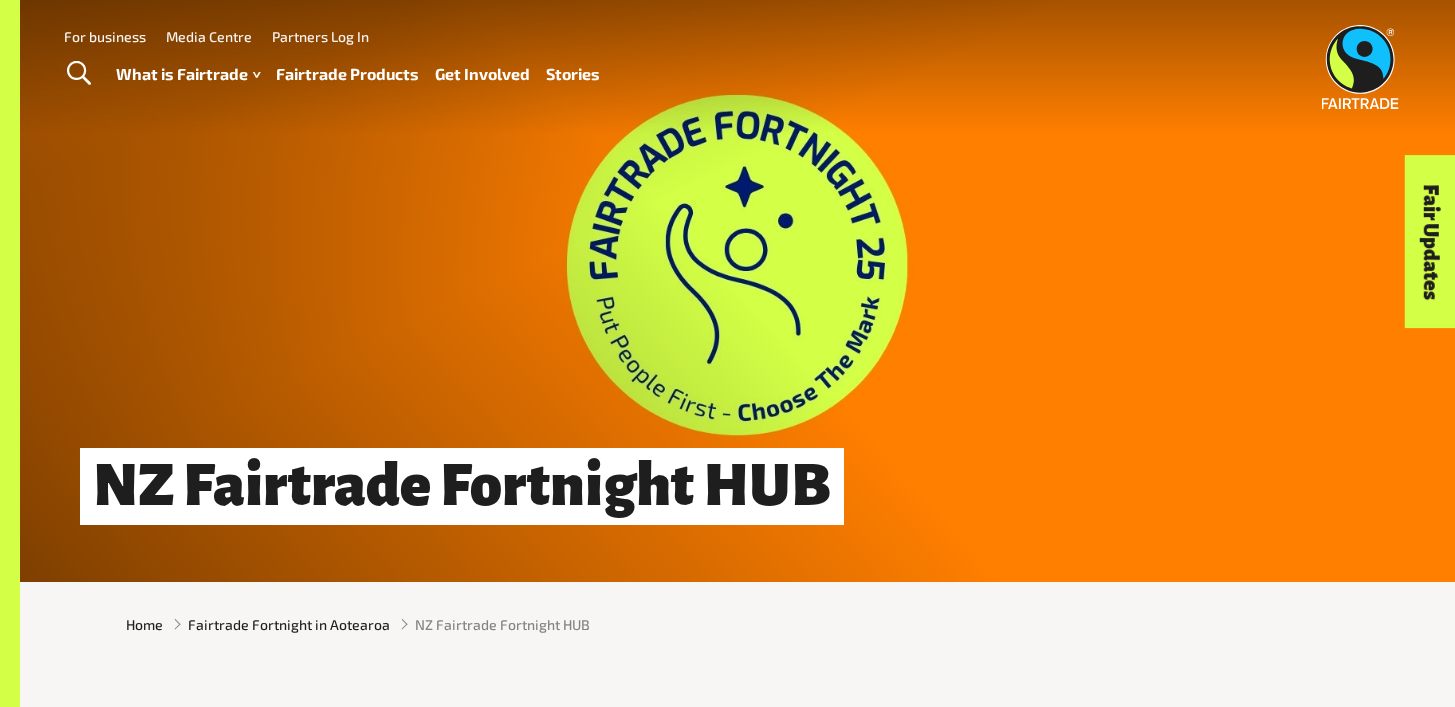 scroll, scrollTop: 0, scrollLeft: 0, axis: both 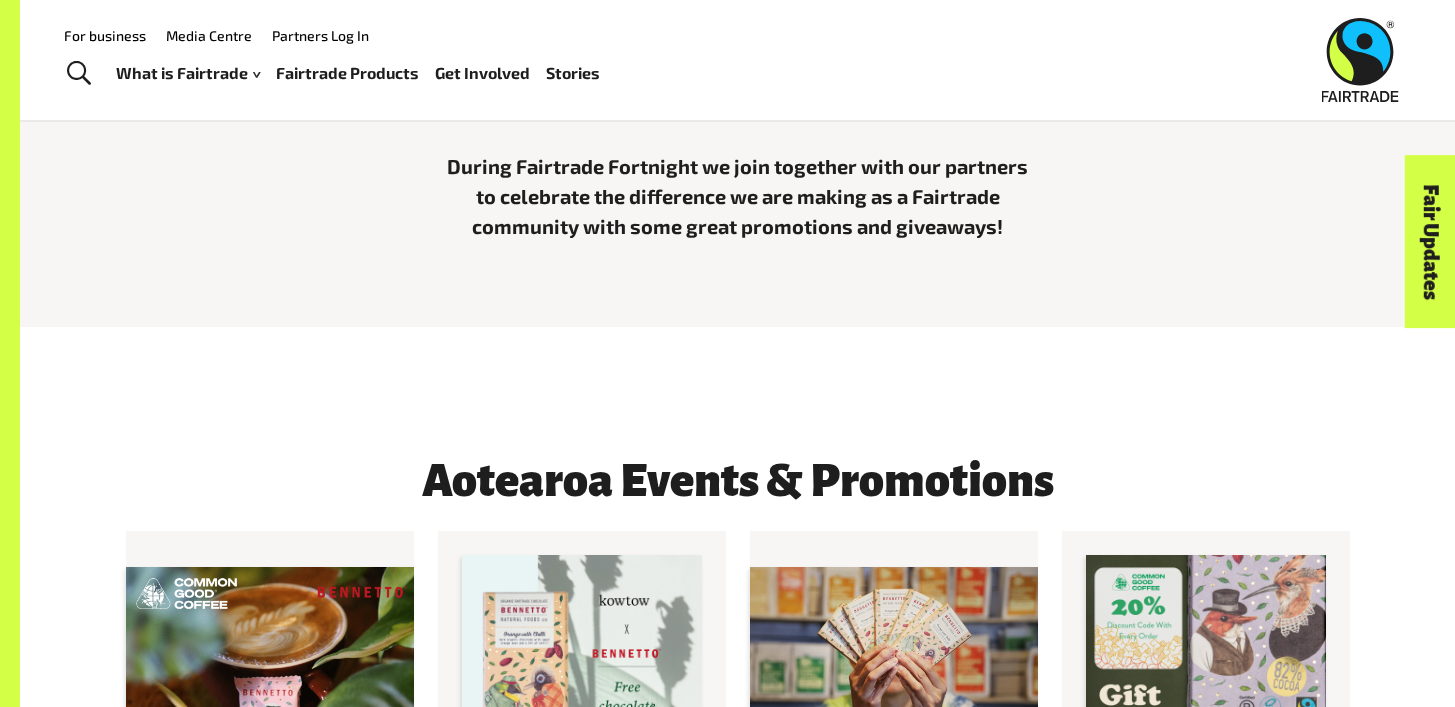 click on "During Fairtrade Fortnight we join together with our partners to celebrate the difference we are making as a Fairtrade community with some great promotions and giveaways!" at bounding box center [738, 196] 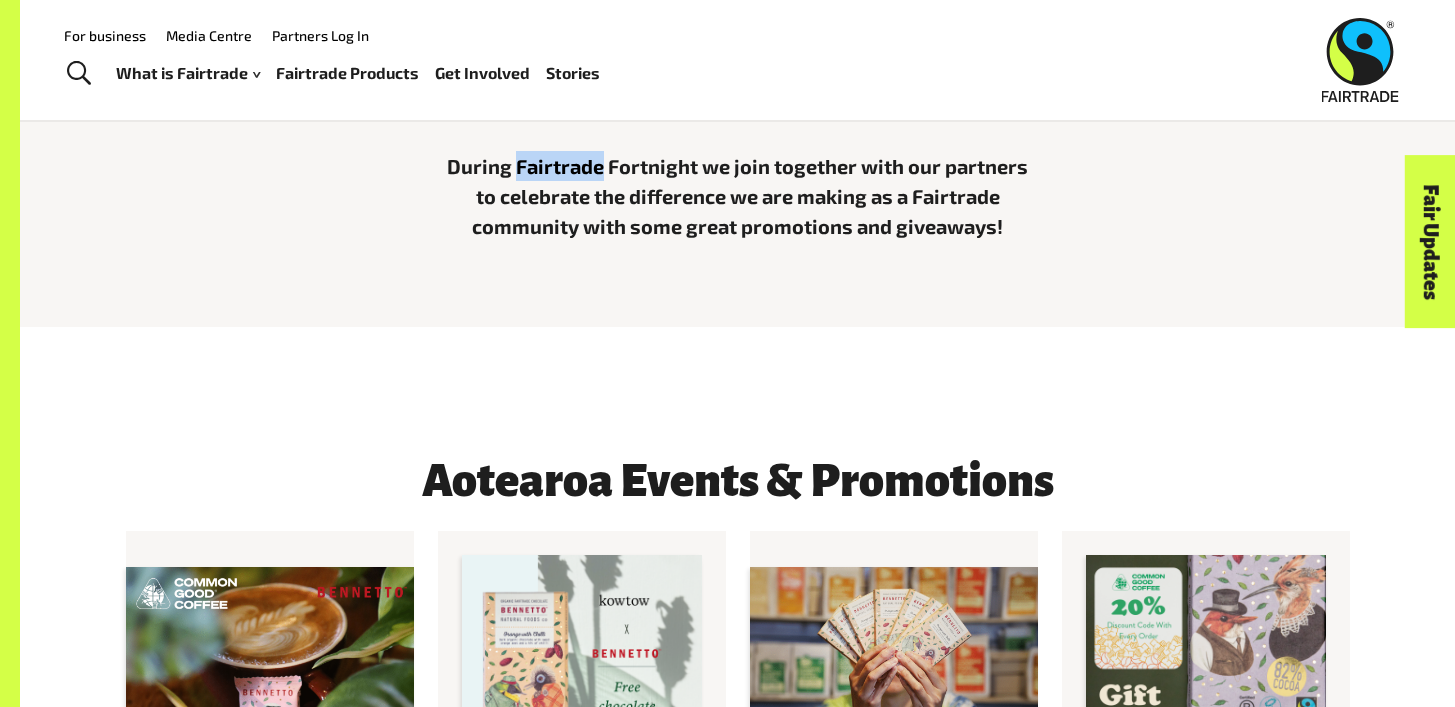 click on "During Fairtrade Fortnight we join together with our partners to celebrate the difference we are making as a Fairtrade community with some great promotions and giveaways!" at bounding box center (738, 196) 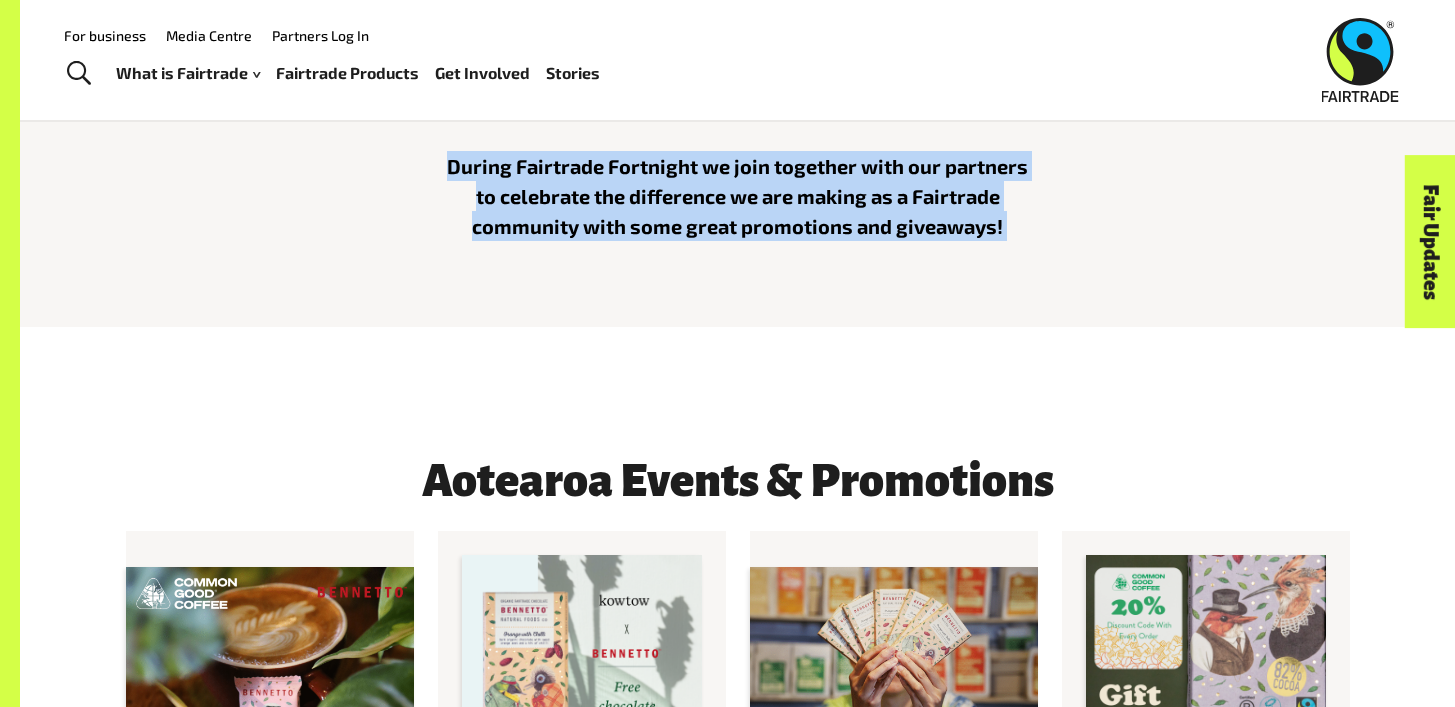 click on "During Fairtrade Fortnight we join together with our partners to celebrate the difference we are making as a Fairtrade community with some great promotions and giveaways!" at bounding box center [738, 196] 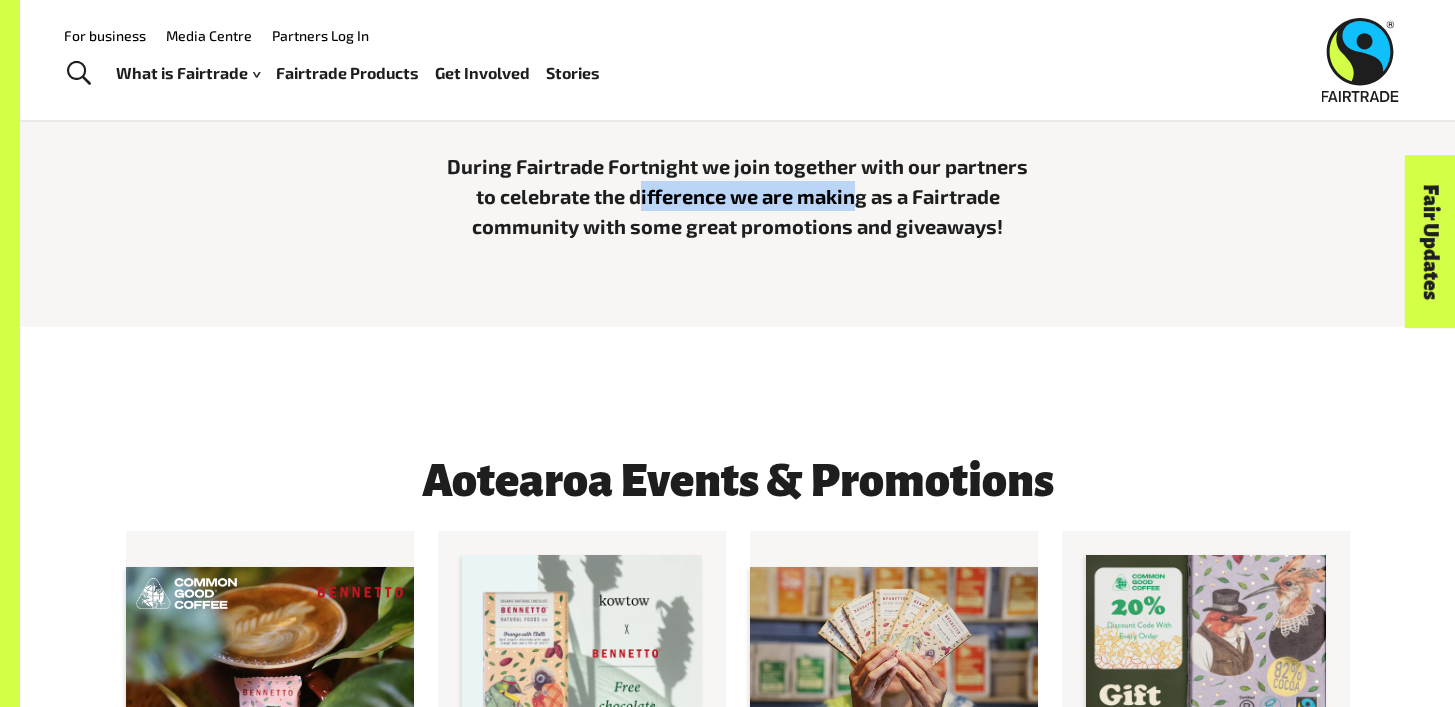 drag, startPoint x: 638, startPoint y: 208, endPoint x: 897, endPoint y: 194, distance: 259.3781 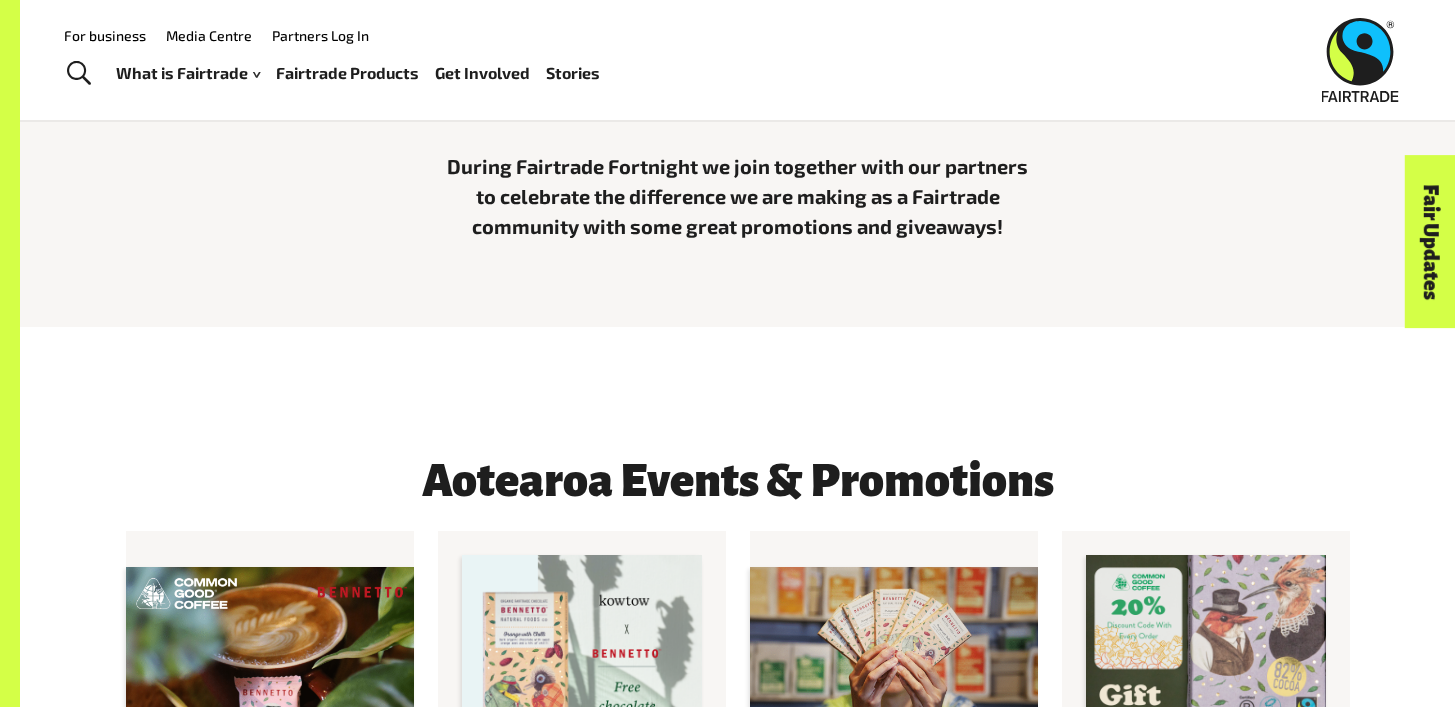 click on "During Fairtrade Fortnight we join together with our partners to celebrate the difference we are making as a Fairtrade community with some great promotions and giveaways!" at bounding box center (738, 196) 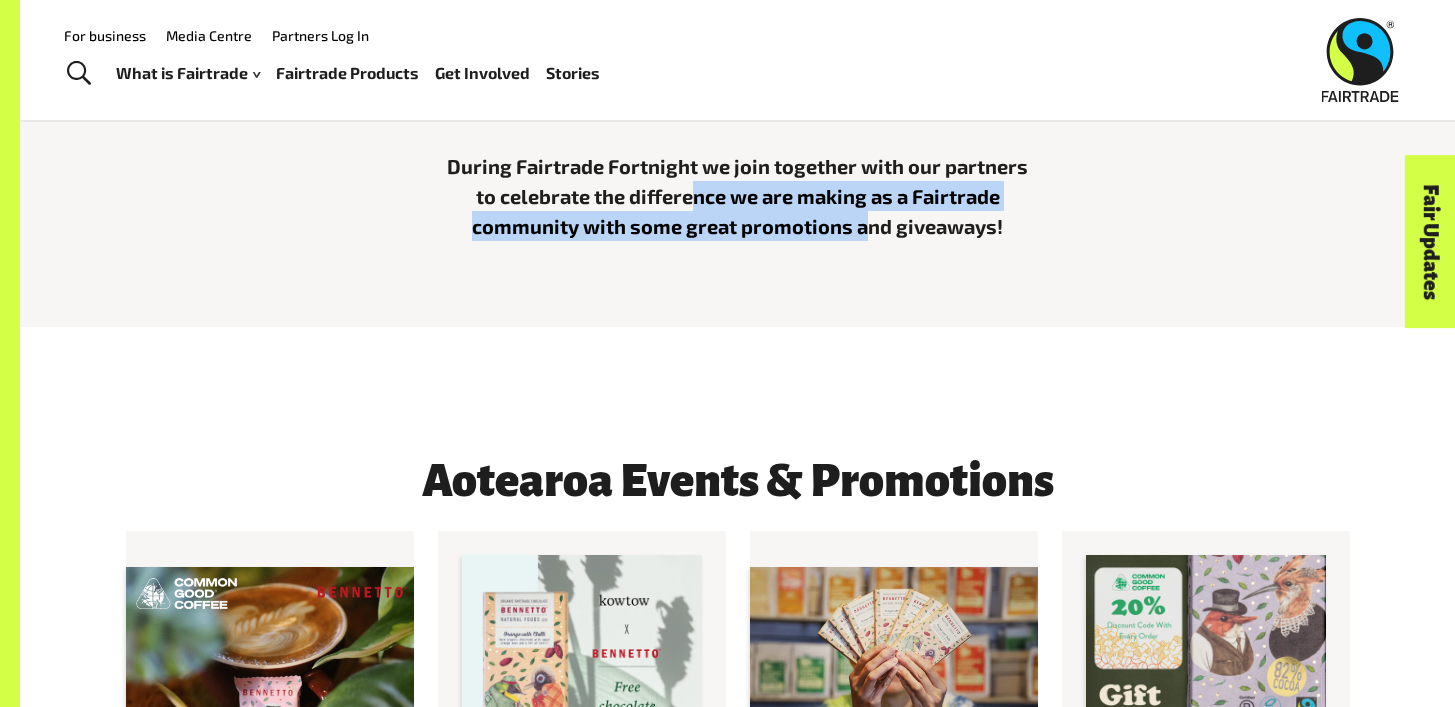 drag, startPoint x: 695, startPoint y: 205, endPoint x: 882, endPoint y: 223, distance: 187.86432 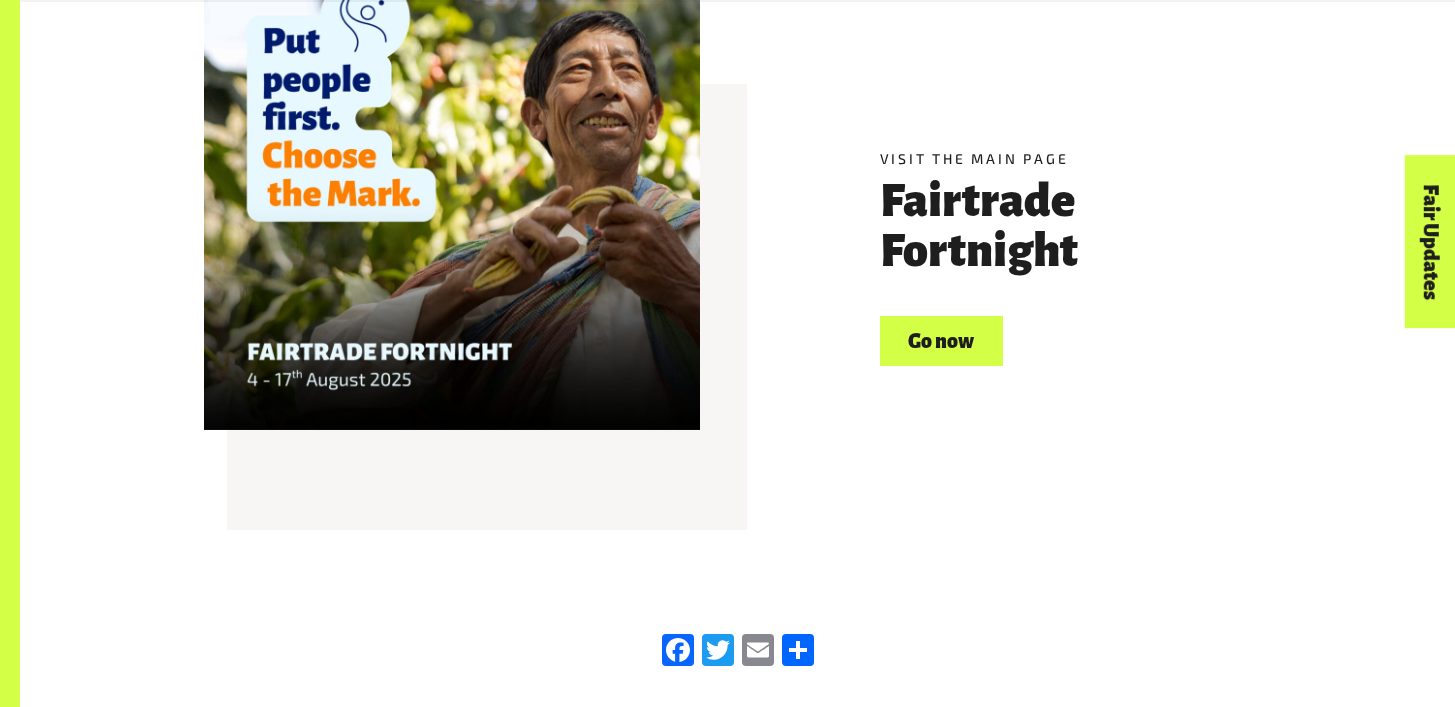 scroll, scrollTop: 2782, scrollLeft: 0, axis: vertical 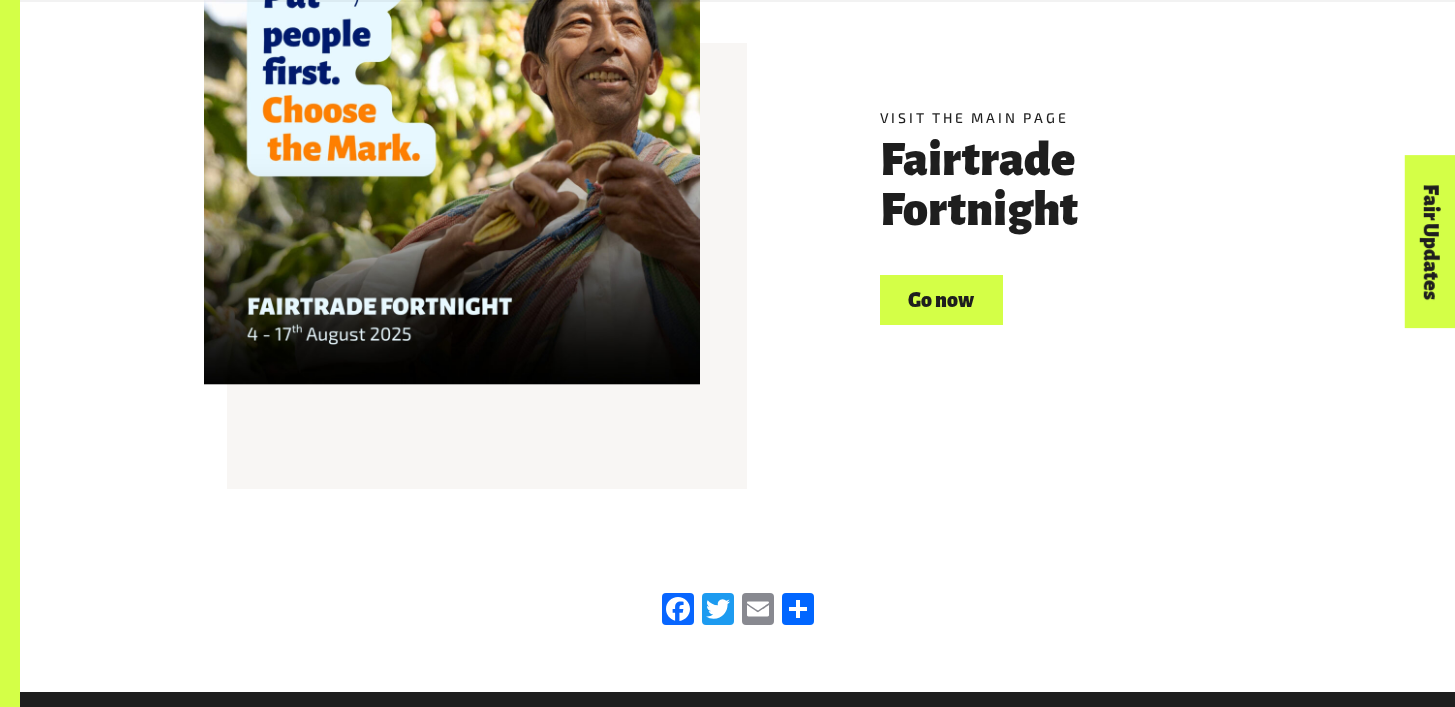 click on "Go now" at bounding box center [941, 300] 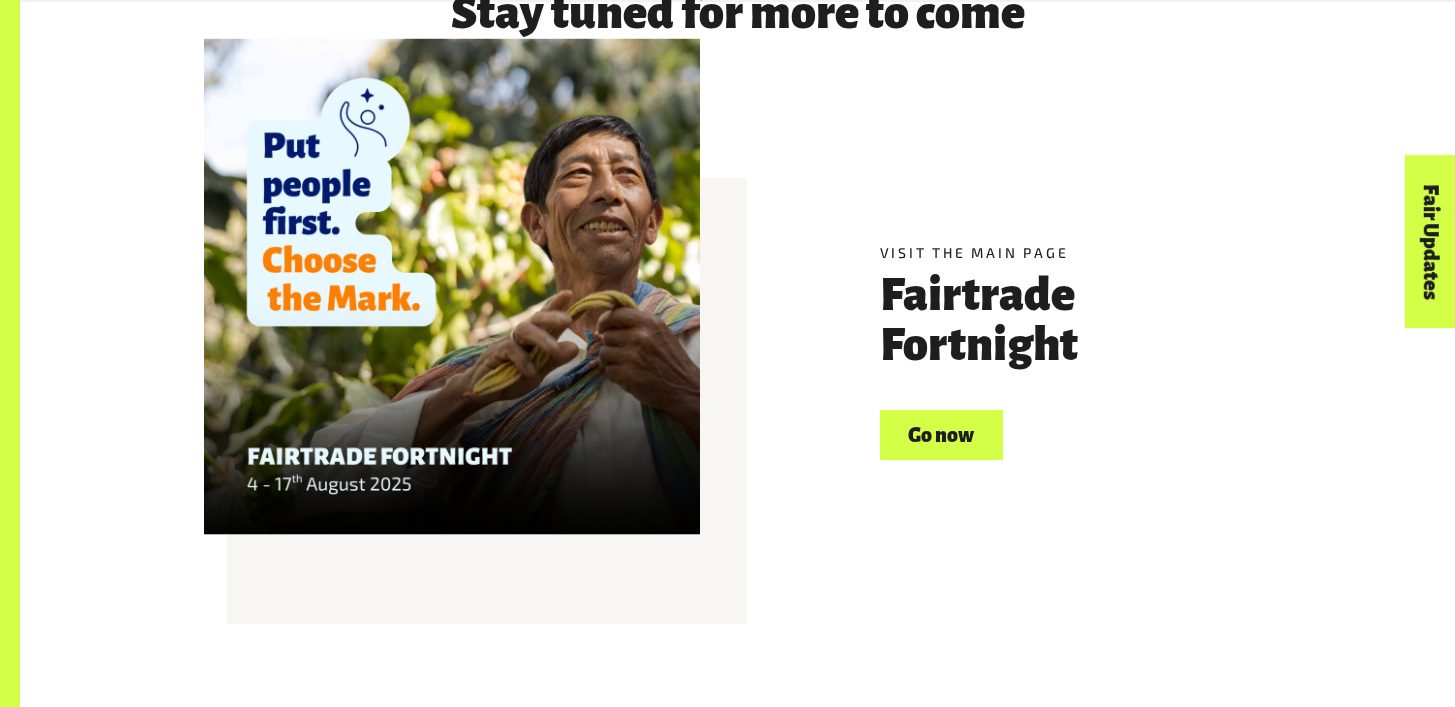 click at bounding box center (452, 287) 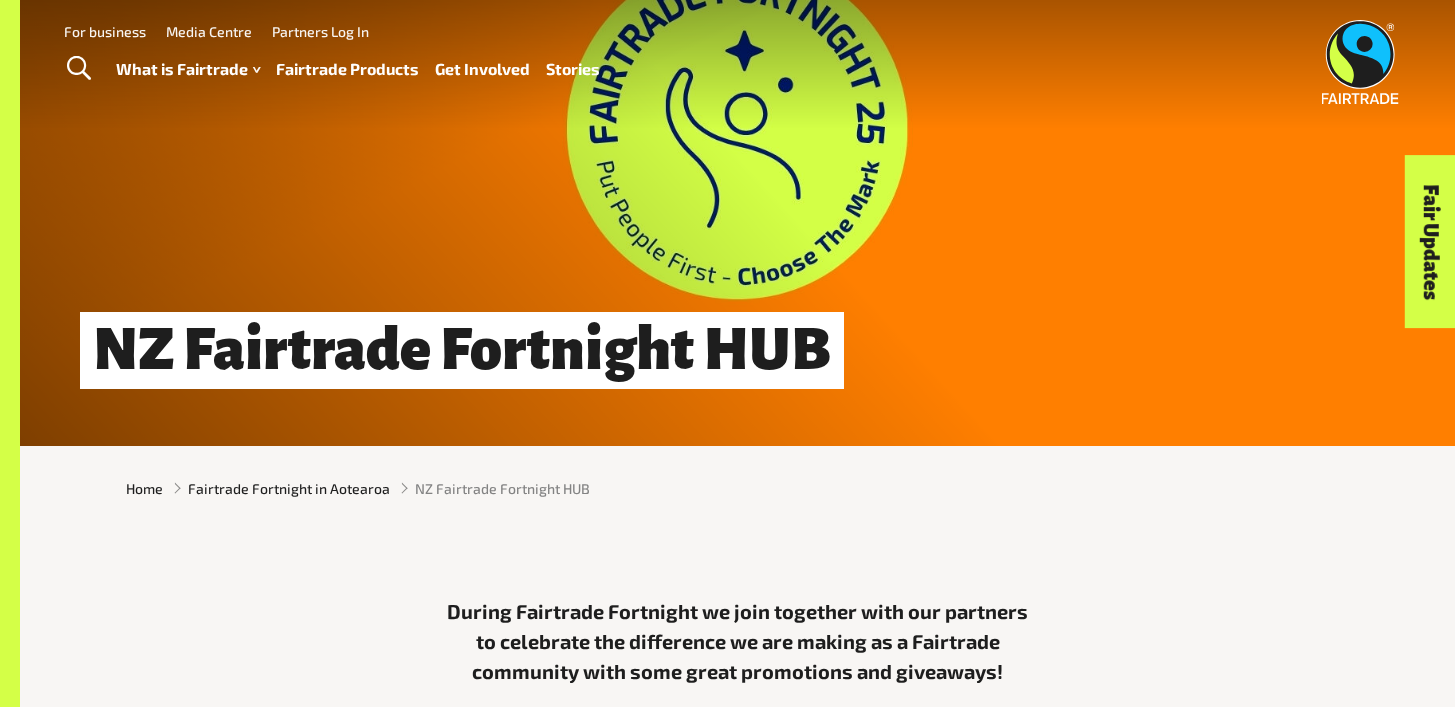 scroll, scrollTop: 154, scrollLeft: 0, axis: vertical 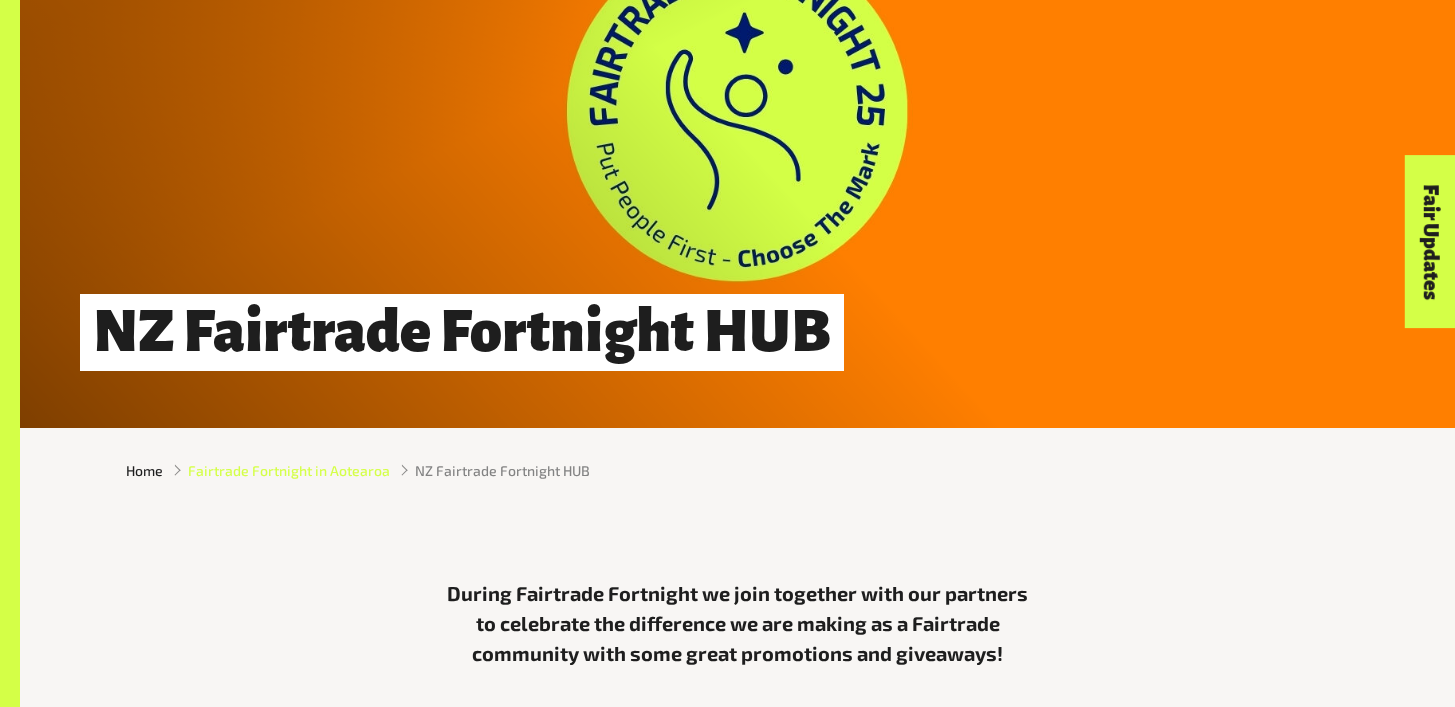click on "Fairtrade Fortnight in Aotearoa" at bounding box center [289, 470] 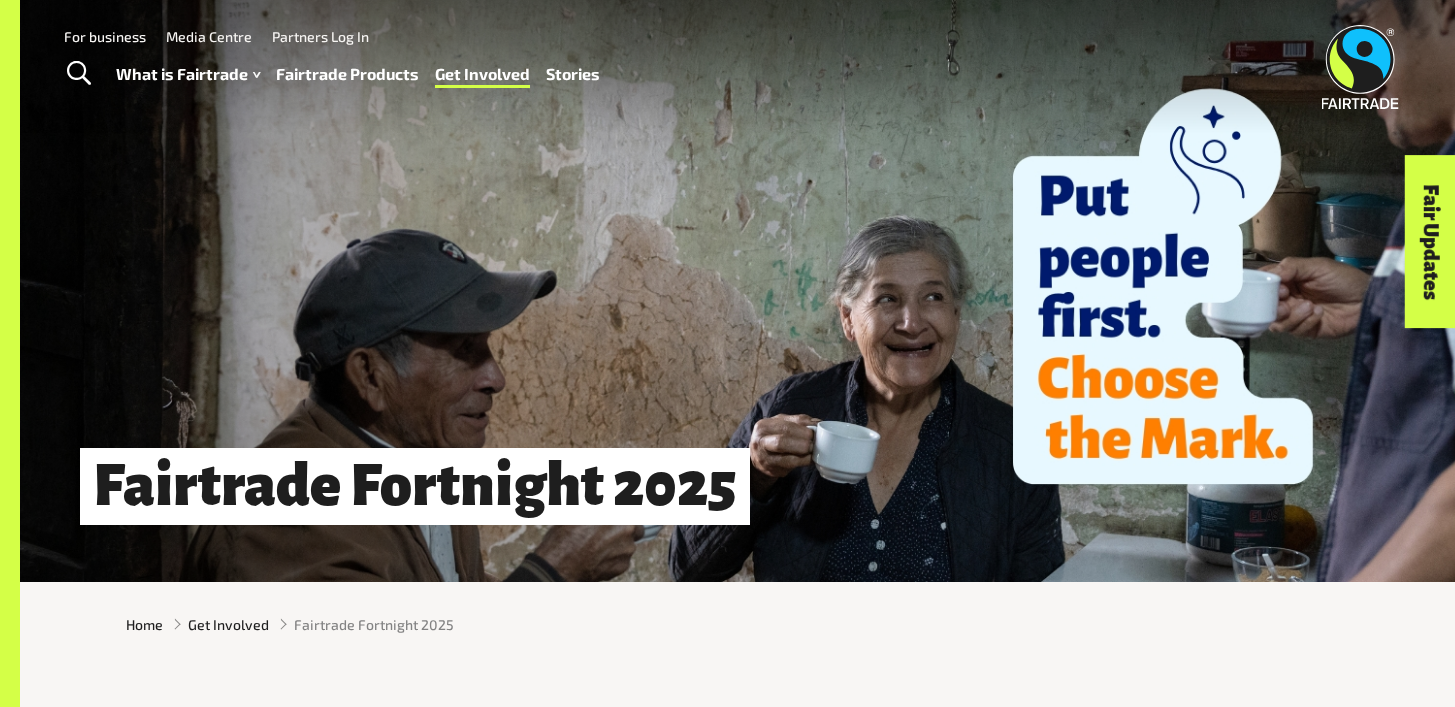 scroll, scrollTop: 0, scrollLeft: 0, axis: both 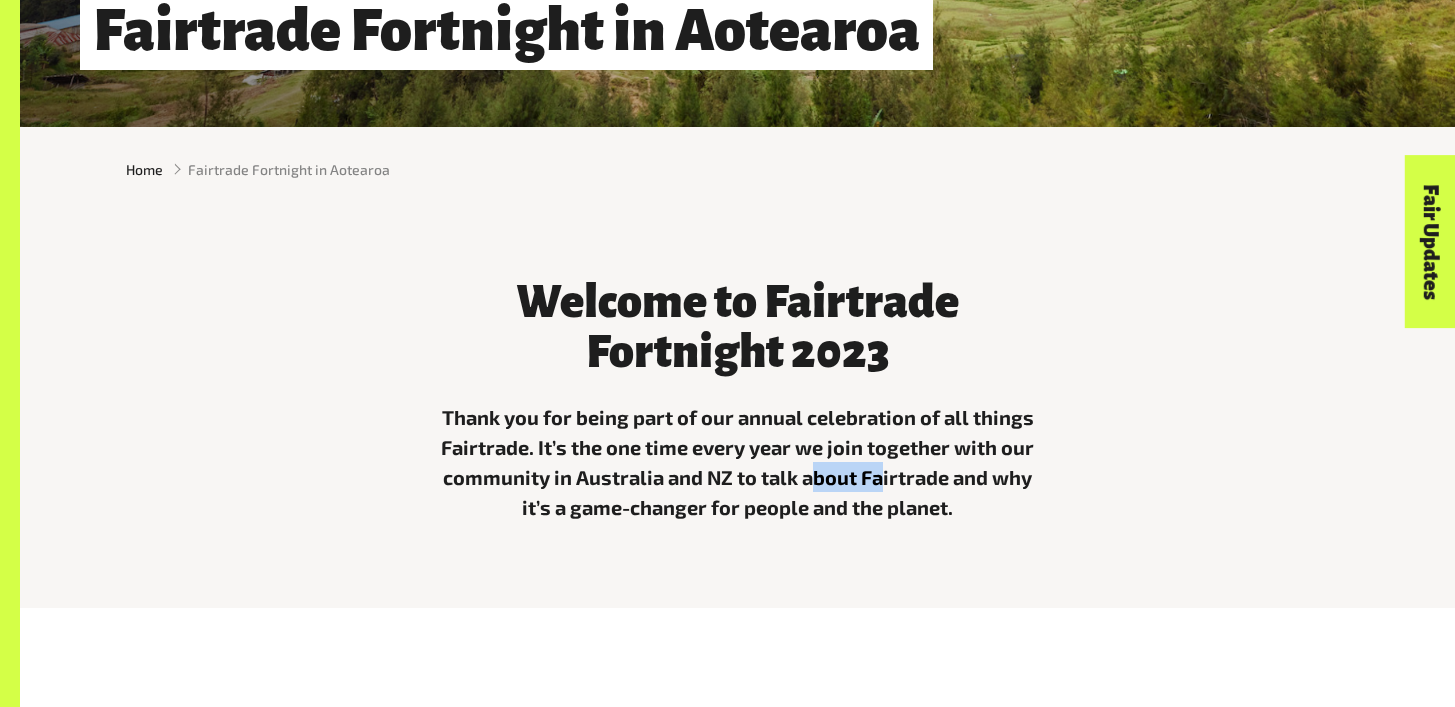 drag, startPoint x: 881, startPoint y: 486, endPoint x: 914, endPoint y: 483, distance: 33.13608 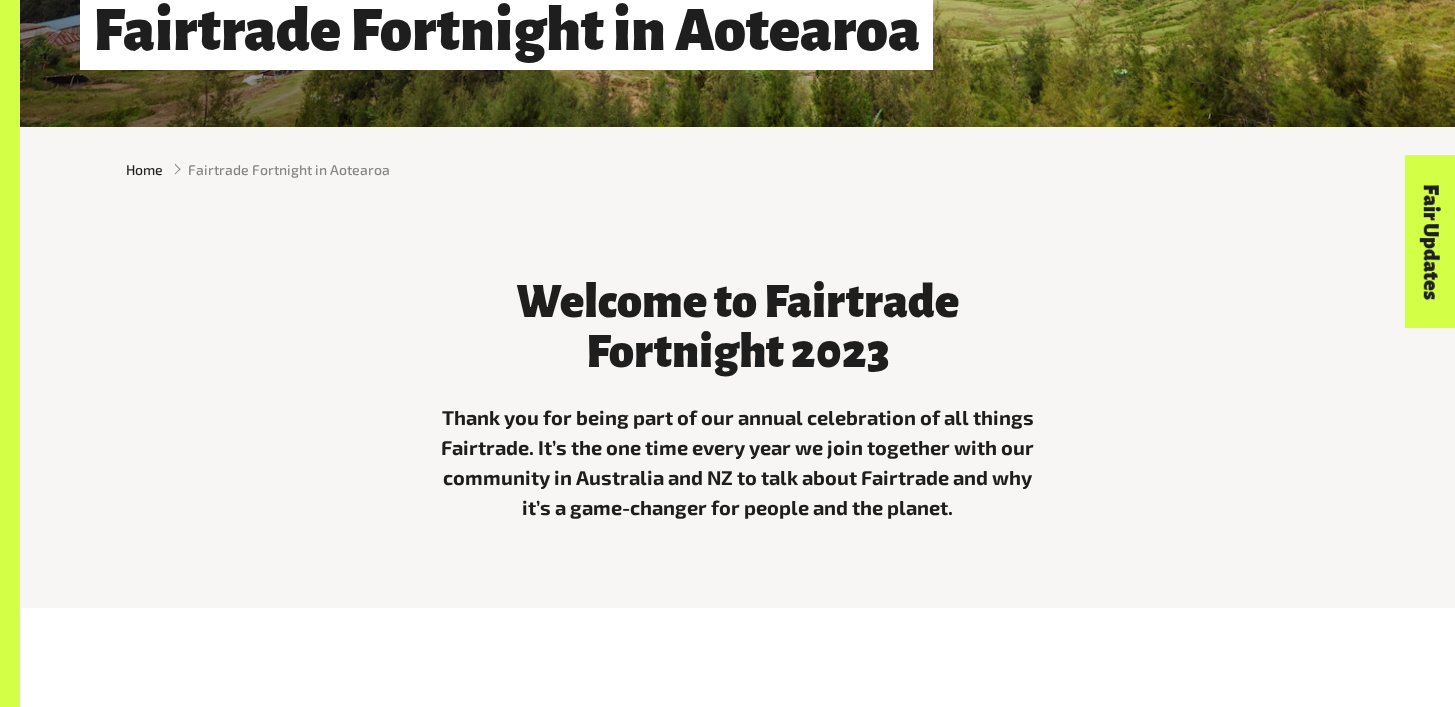 click on "Thank you for being part of our annual celebration of all things Fairtrade. It’s the one time every year we join together with our community in Australia and NZ to talk about Fairtrade and why it’s a game-changer for people and the planet." at bounding box center [738, 462] 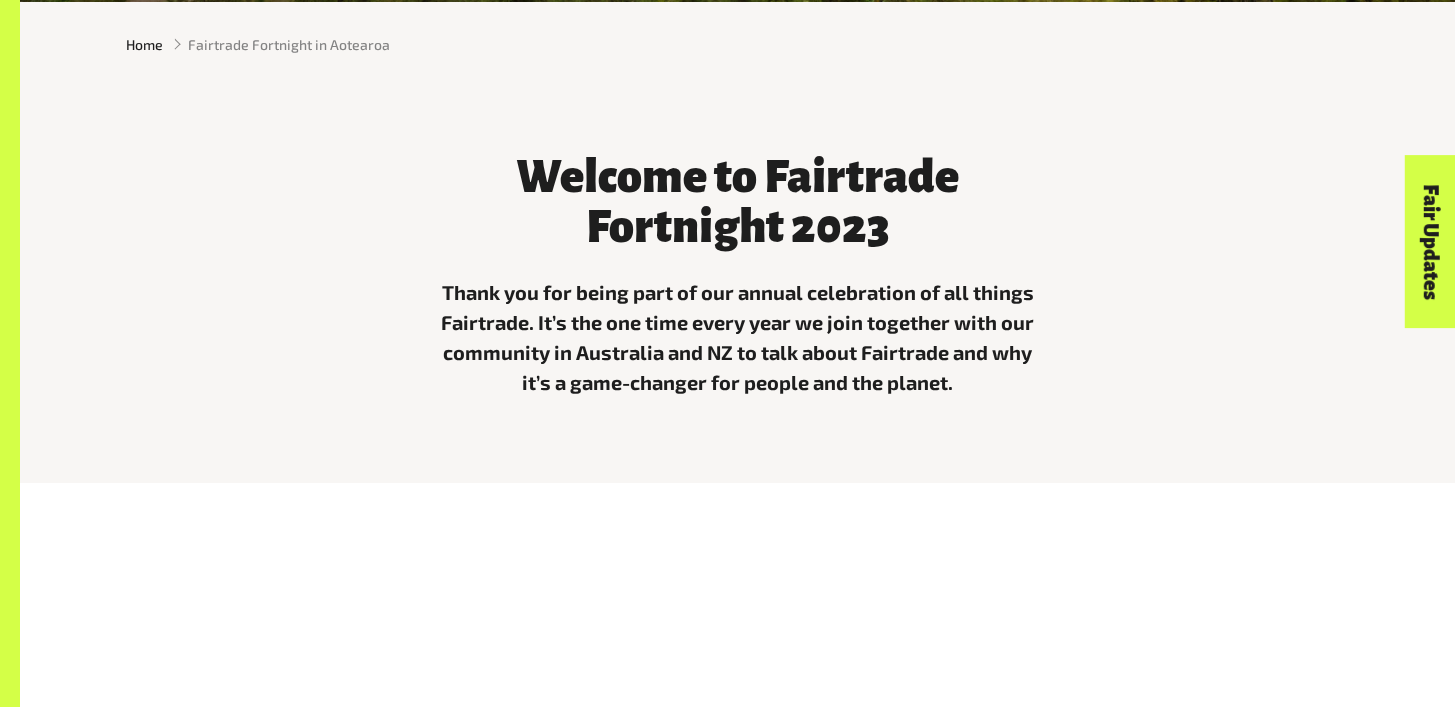 scroll, scrollTop: 582, scrollLeft: 0, axis: vertical 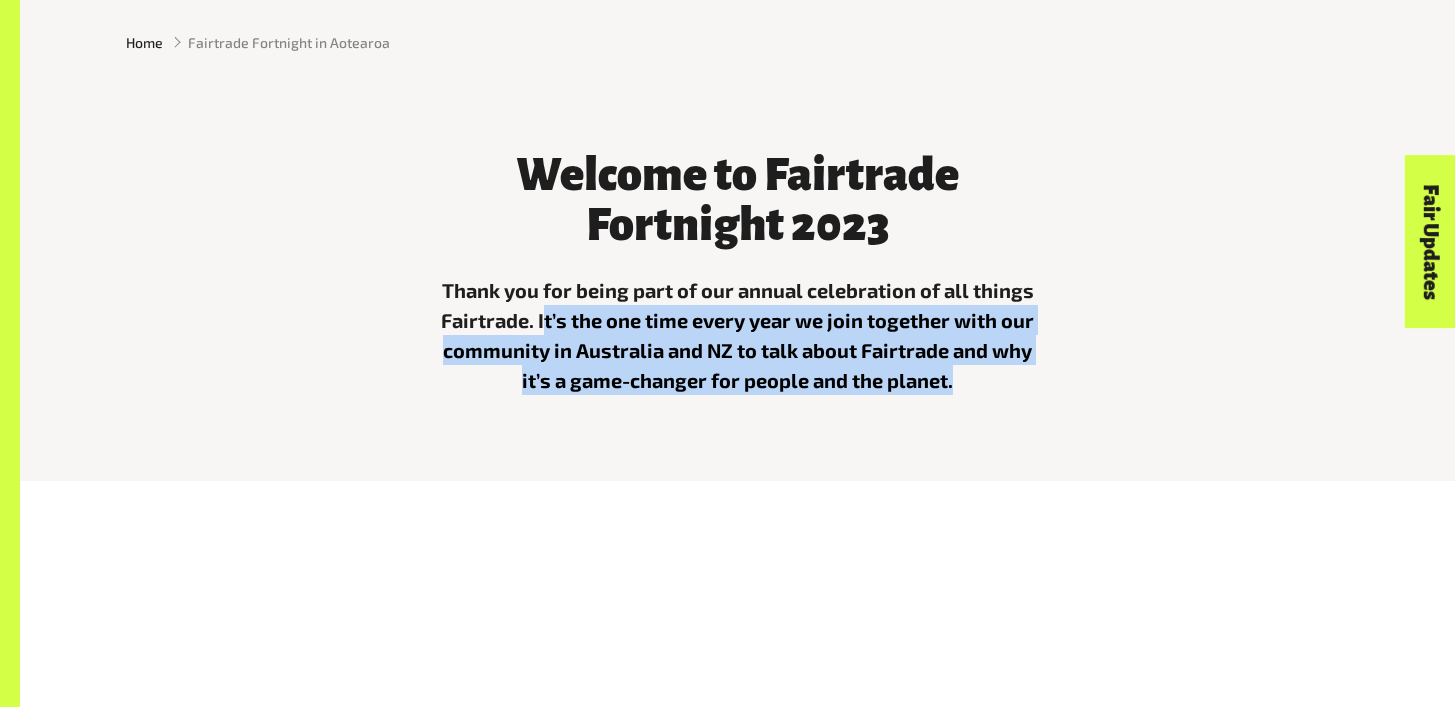 drag, startPoint x: 970, startPoint y: 392, endPoint x: 537, endPoint y: 317, distance: 439.4474 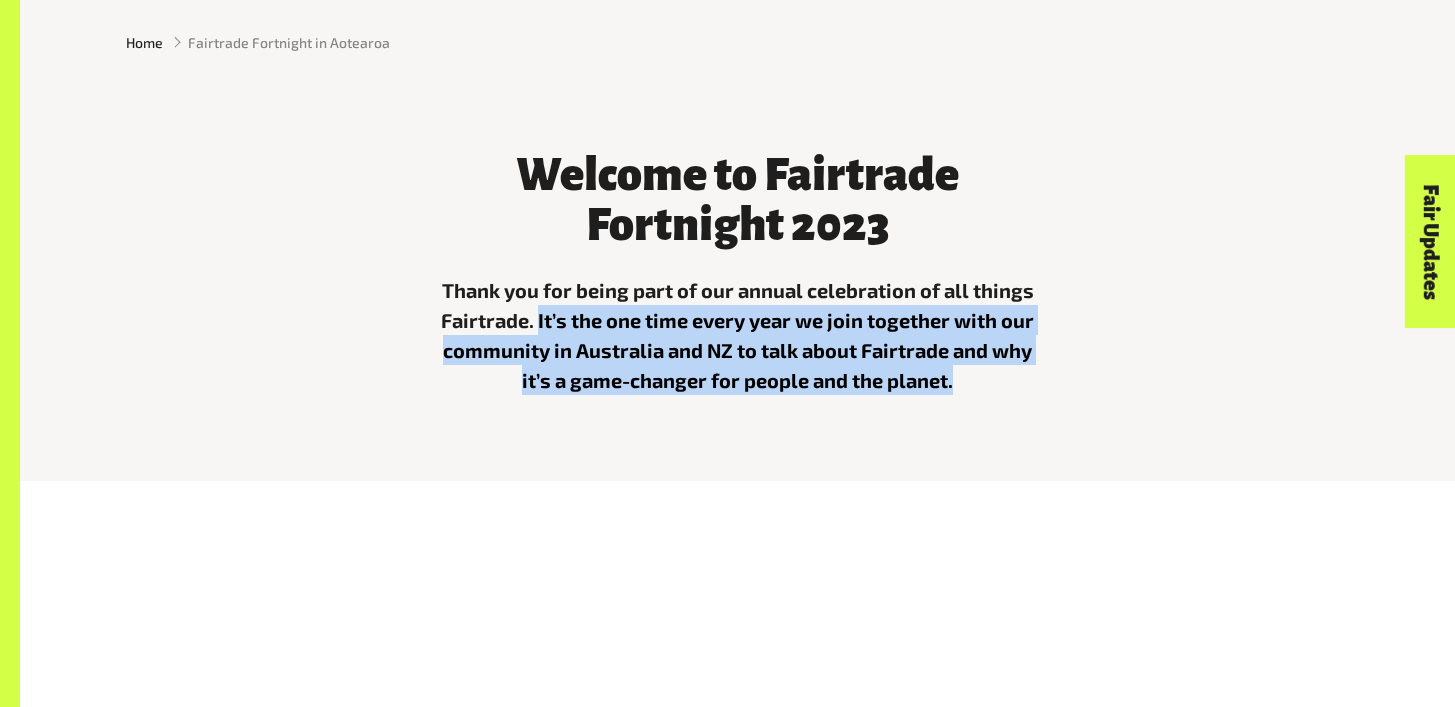 copy on "It’s the one time every year we join together with our community in Australia and NZ to talk about Fairtrade and why it’s a game-changer for people and the planet." 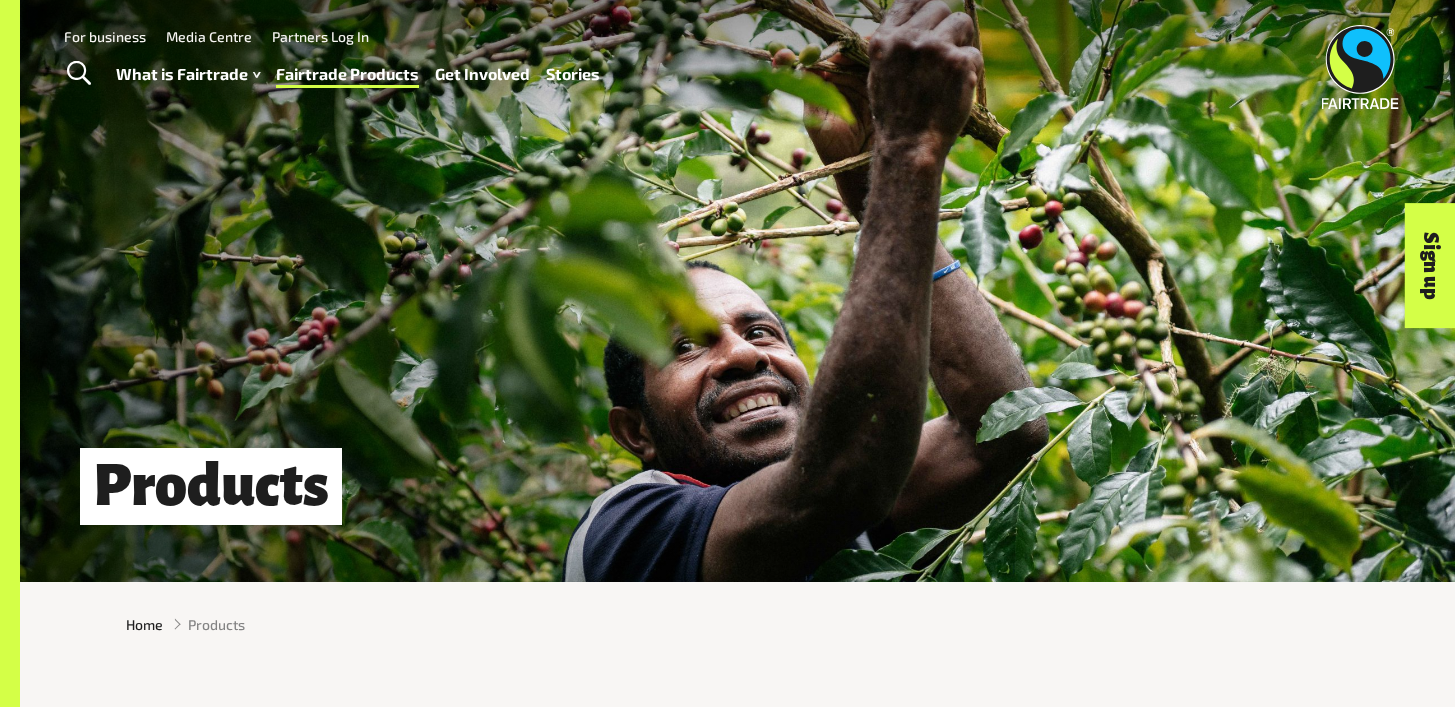 scroll, scrollTop: 0, scrollLeft: 0, axis: both 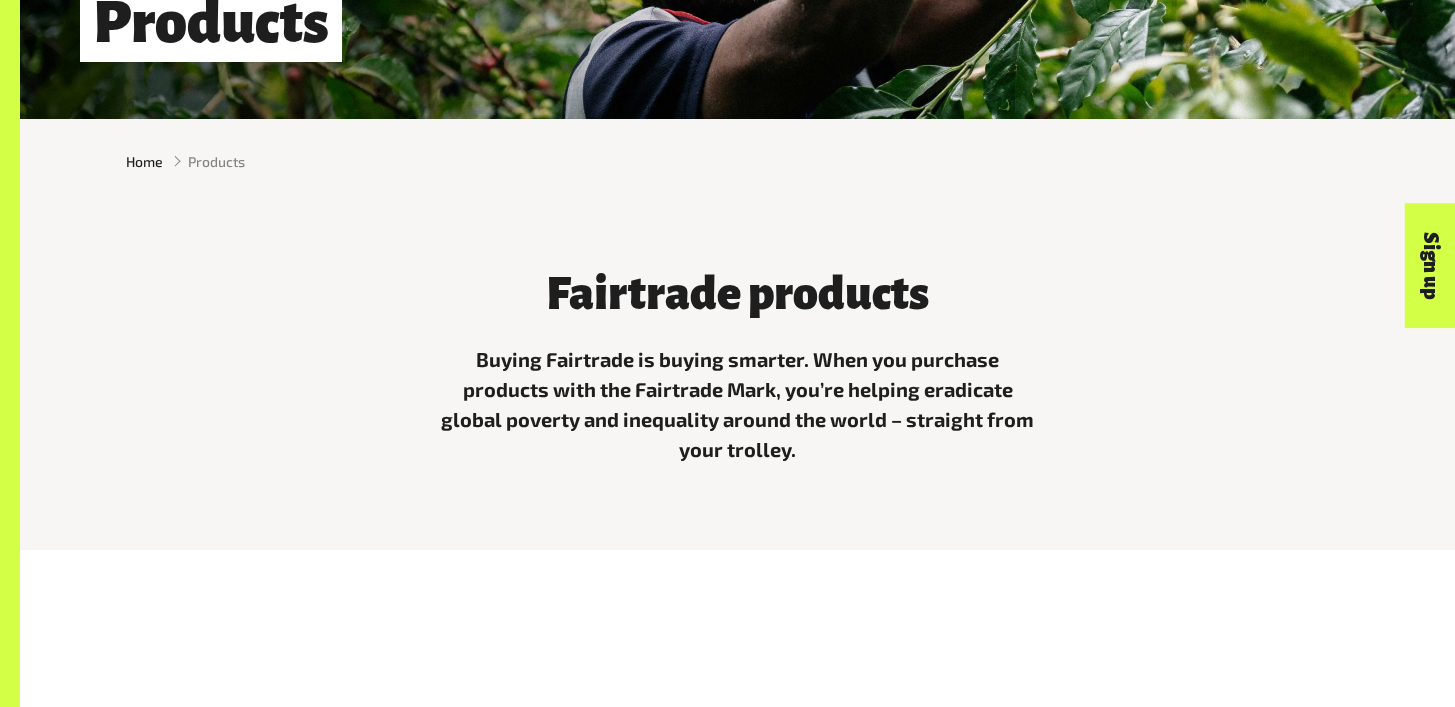 click on "Buying Fairtrade is buying smarter. When you purchase products with the Fairtrade Mark, you’re helping eradicate global poverty and inequality around the world – straight from your trolley." at bounding box center [738, 404] 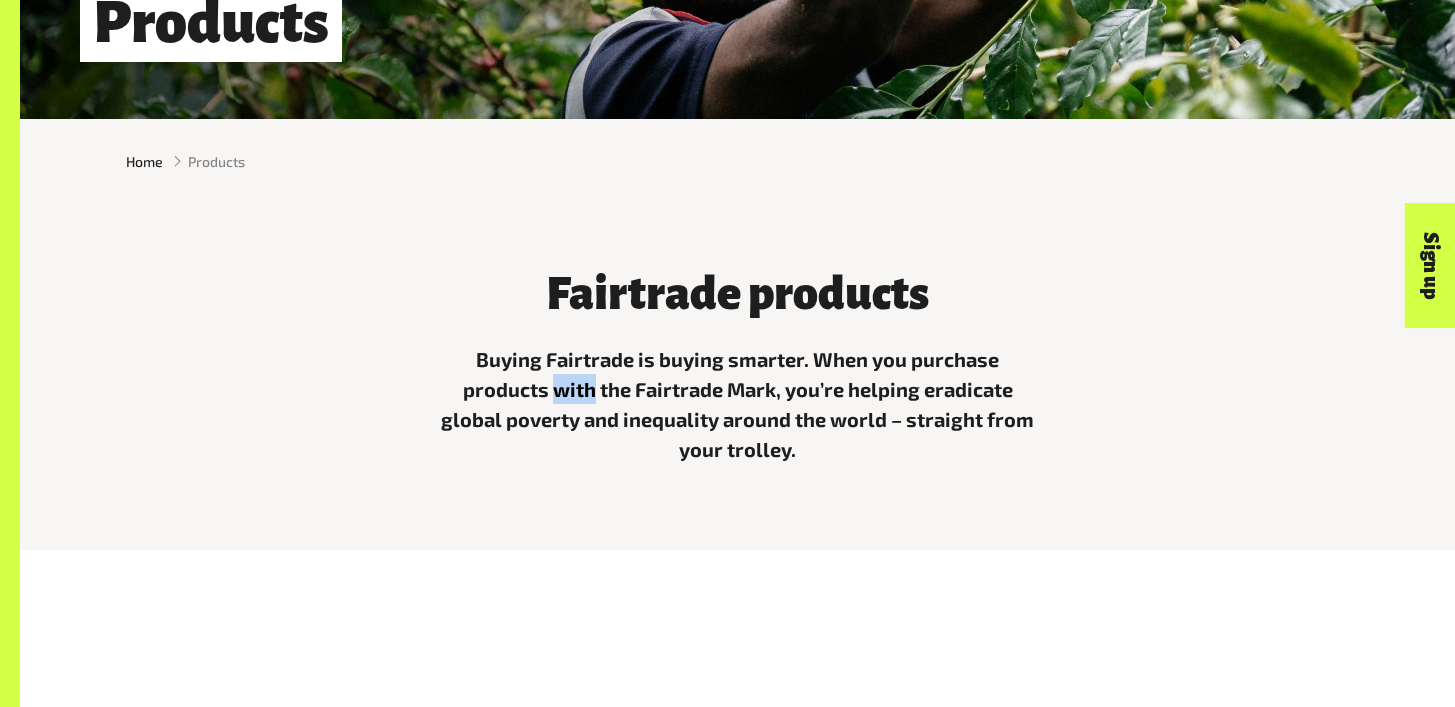 click on "Buying Fairtrade is buying smarter. When you purchase products with the Fairtrade Mark, you’re helping eradicate global poverty and inequality around the world – straight from your trolley." at bounding box center (738, 404) 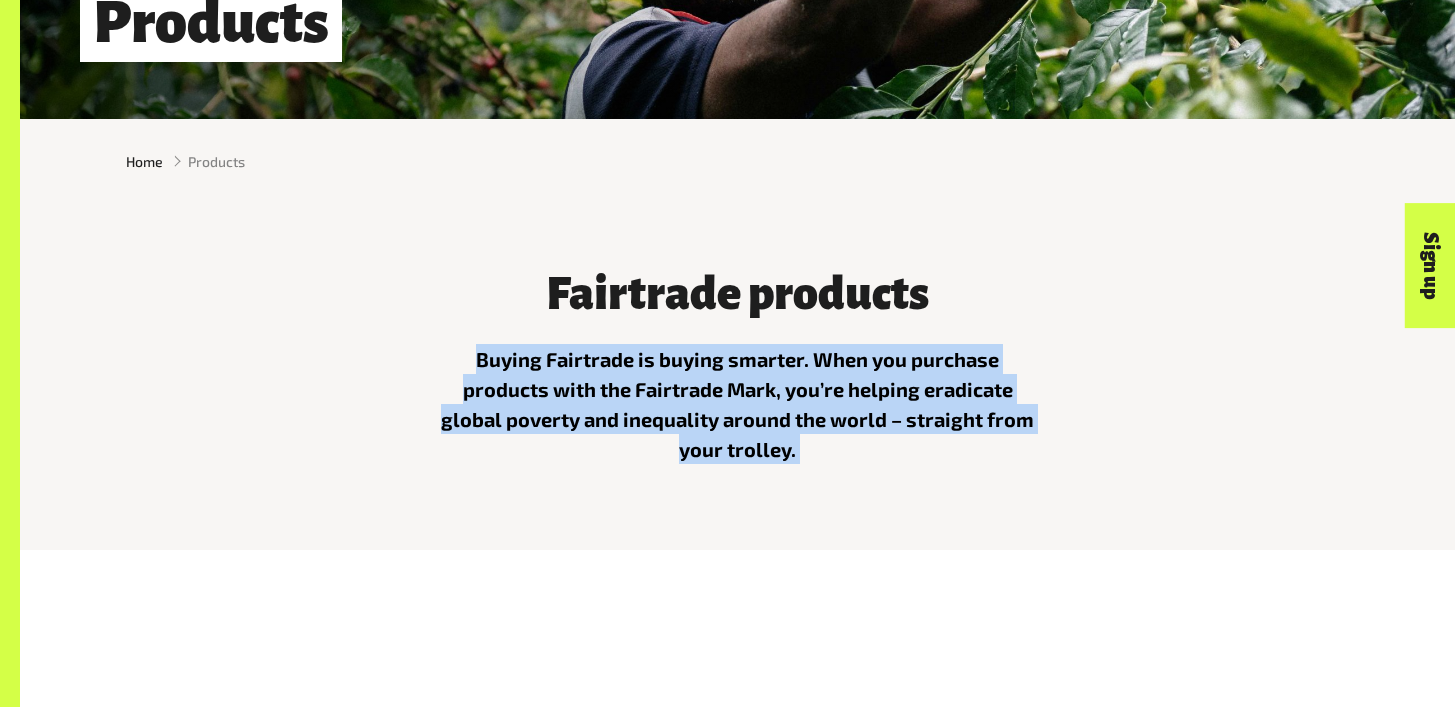 click on "Buying Fairtrade is buying smarter. When you purchase products with the Fairtrade Mark, you’re helping eradicate global poverty and inequality around the world – straight from your trolley." at bounding box center [738, 404] 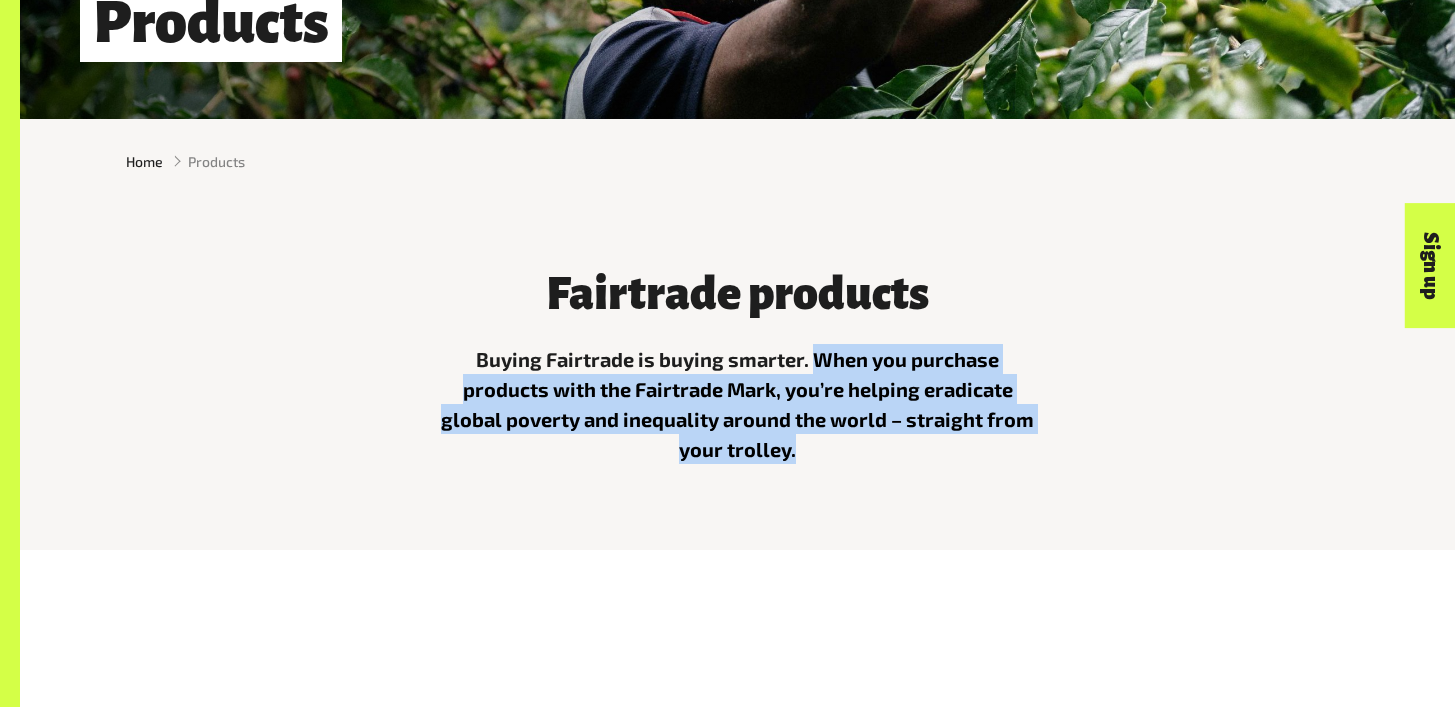 drag, startPoint x: 810, startPoint y: 371, endPoint x: 876, endPoint y: 453, distance: 105.26158 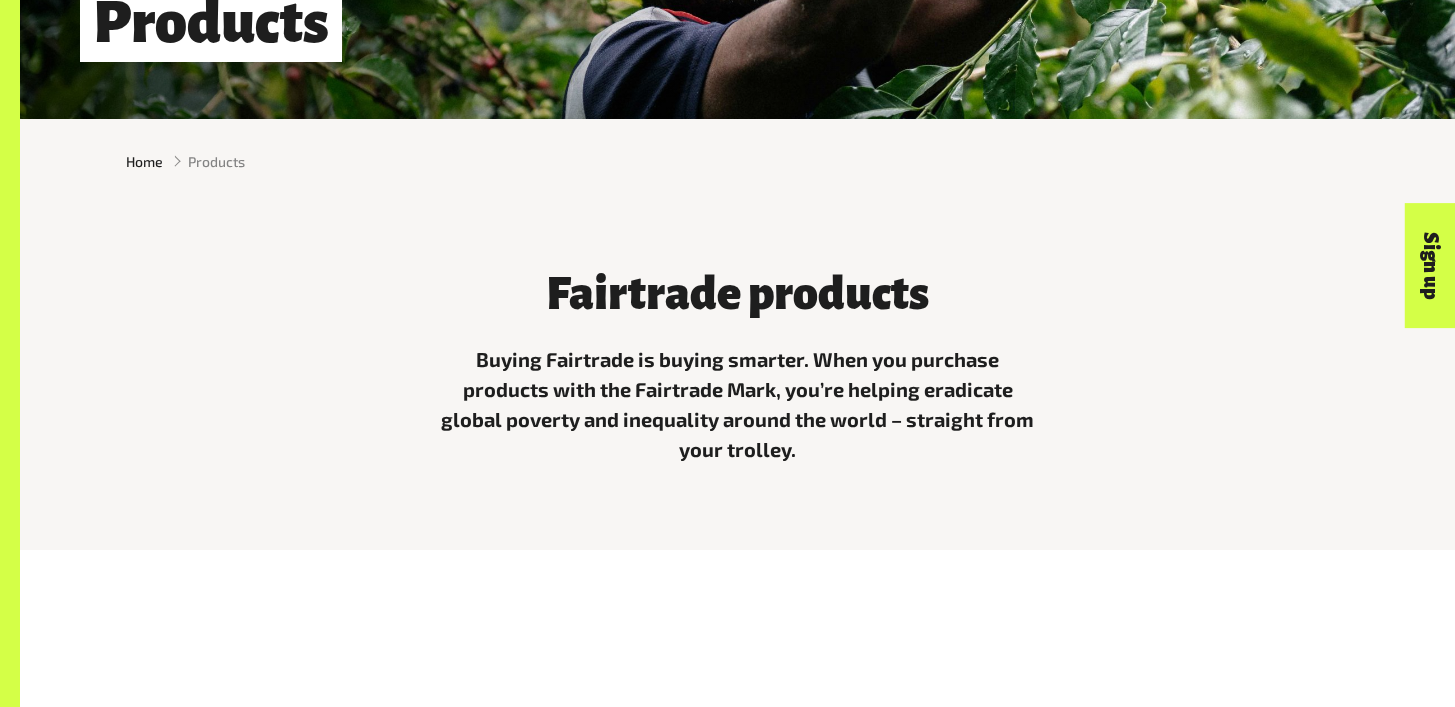click on "Buying Fairtrade is buying smarter. When you purchase products with the Fairtrade Mark, you’re helping eradicate global poverty and inequality around the world – straight from your trolley." at bounding box center [738, 404] 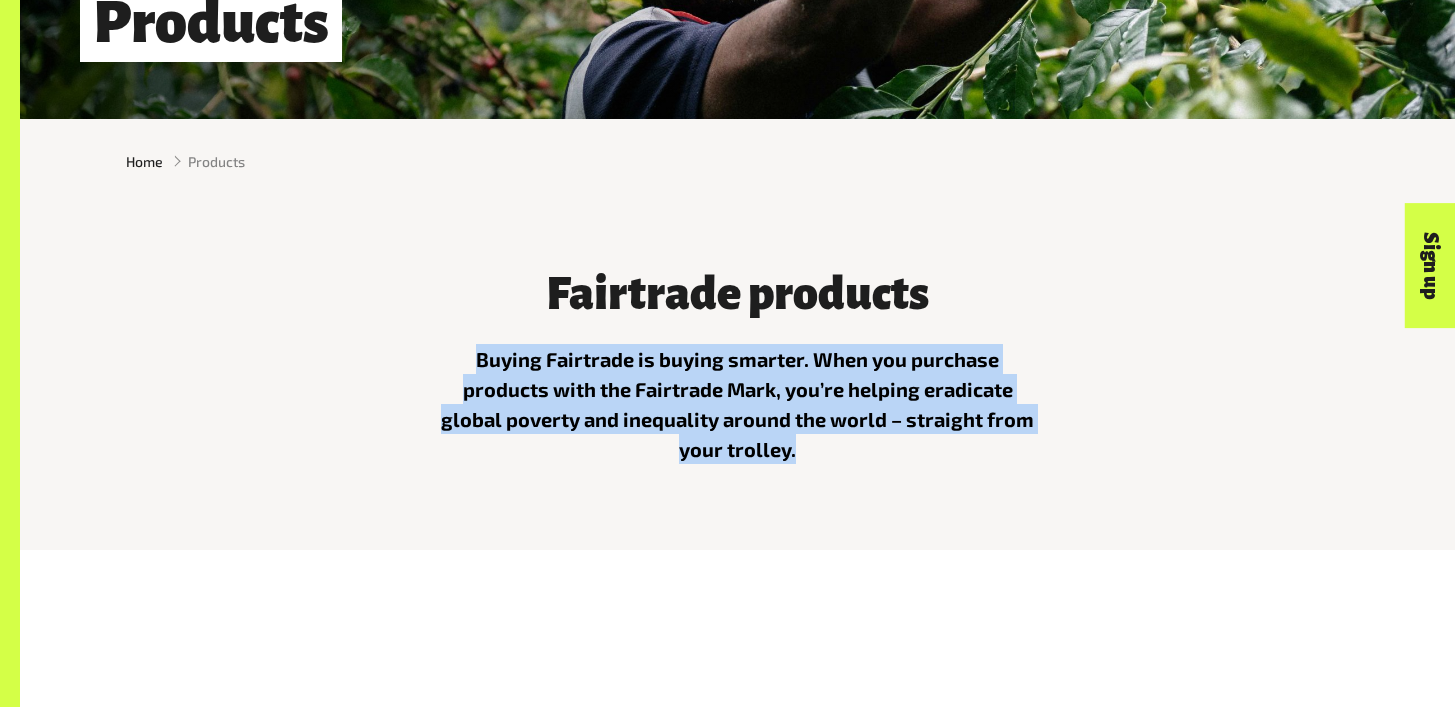drag, startPoint x: 477, startPoint y: 370, endPoint x: 834, endPoint y: 475, distance: 372.12094 